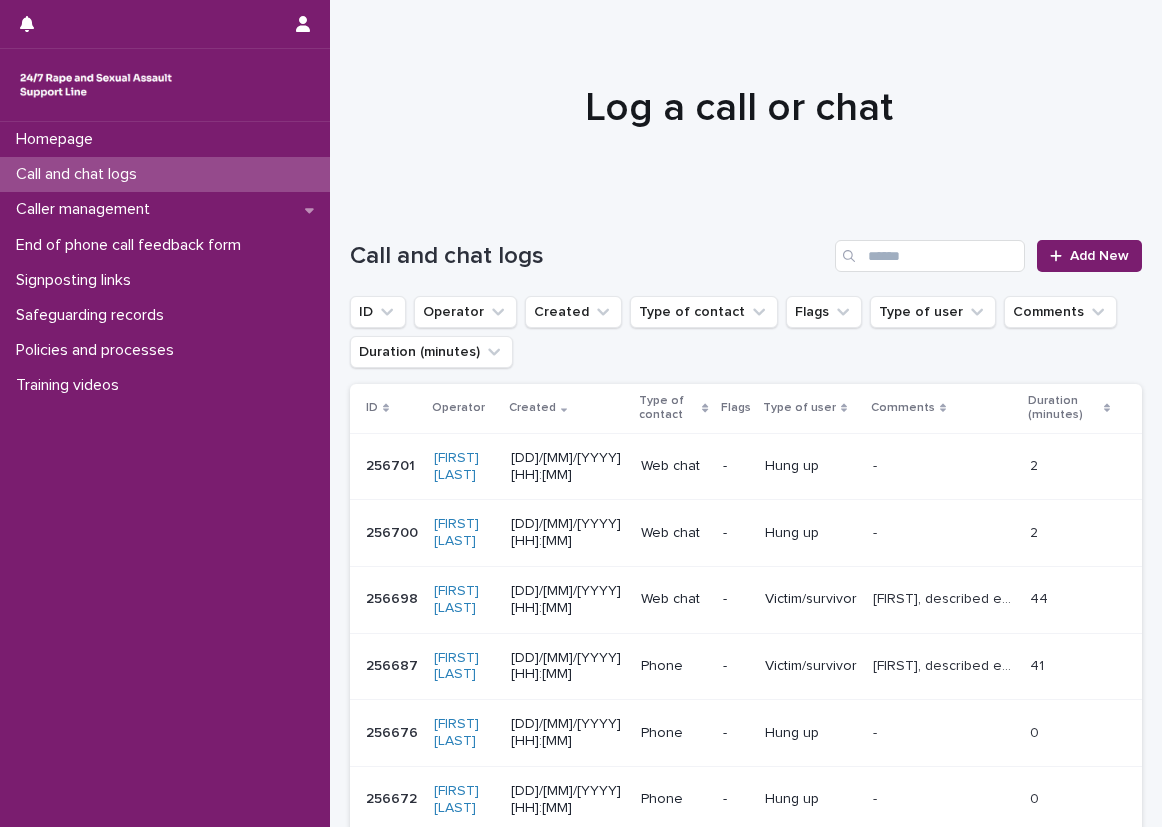 scroll, scrollTop: 0, scrollLeft: 0, axis: both 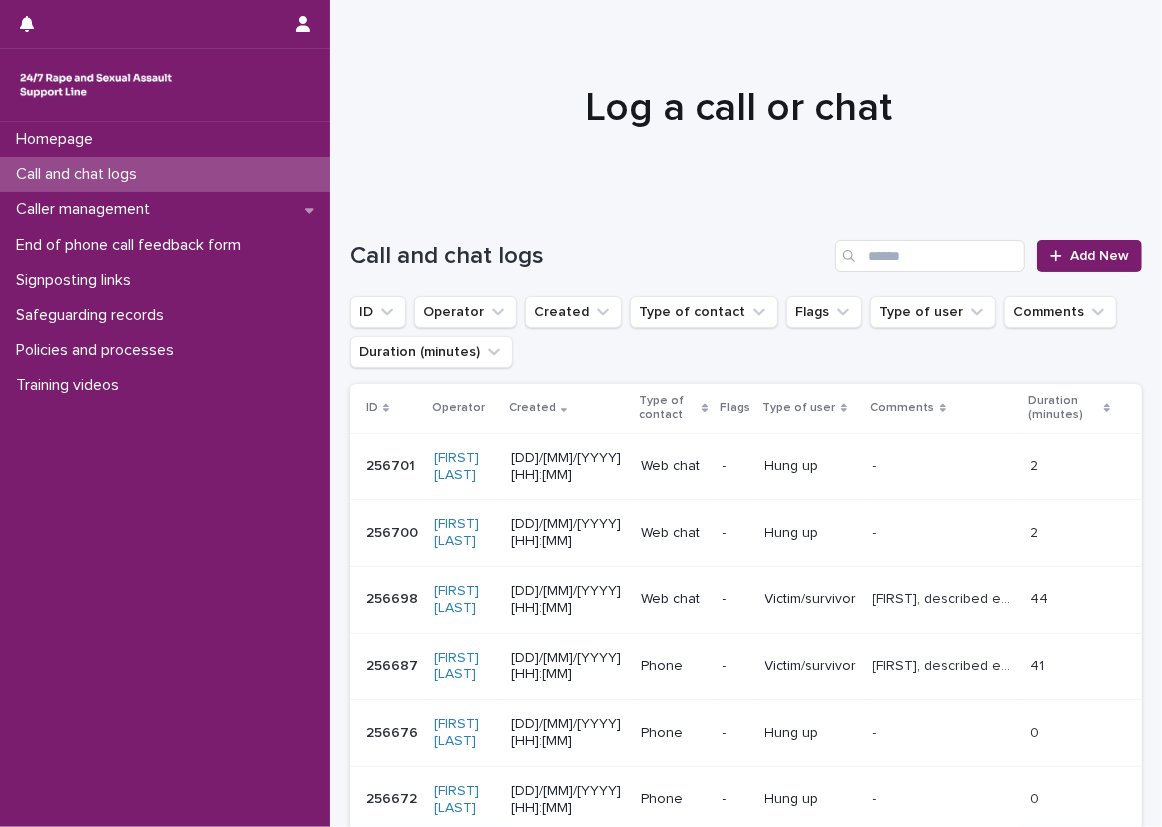 click on "Call and chat logs Add New" at bounding box center (746, 248) 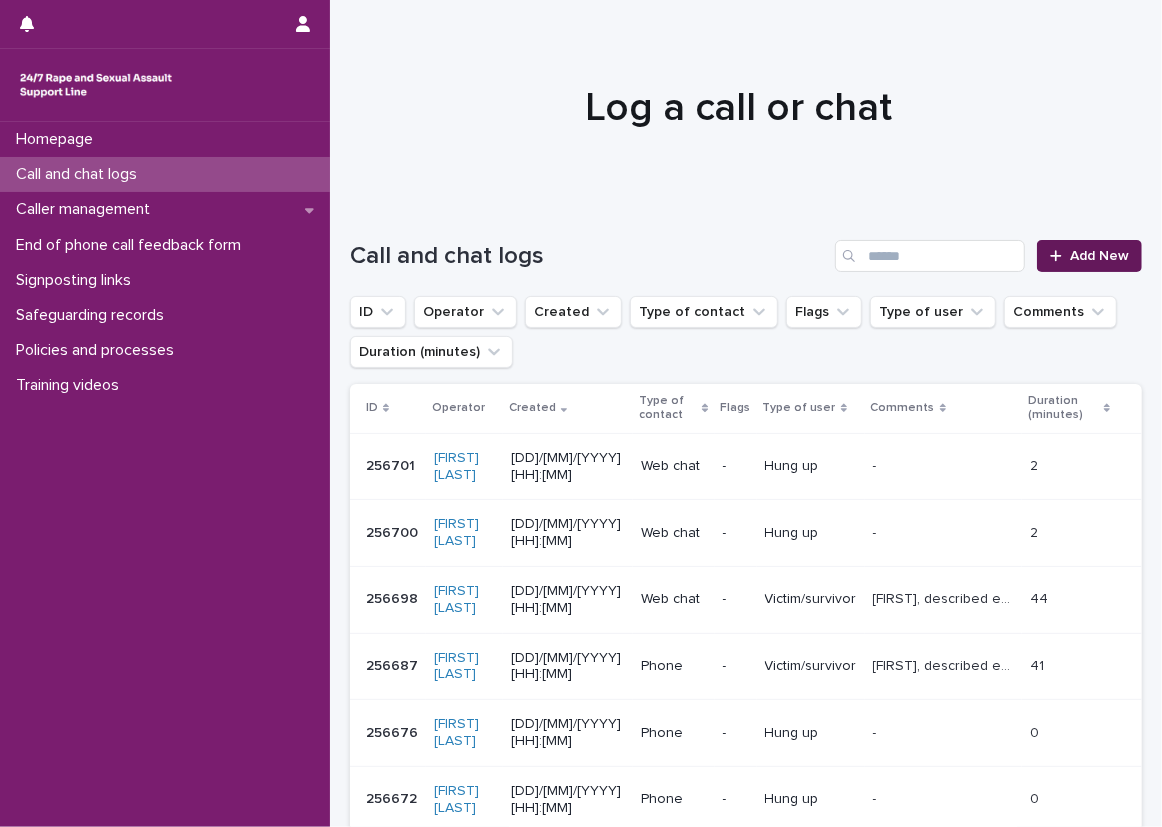 click on "Add New" at bounding box center (1089, 256) 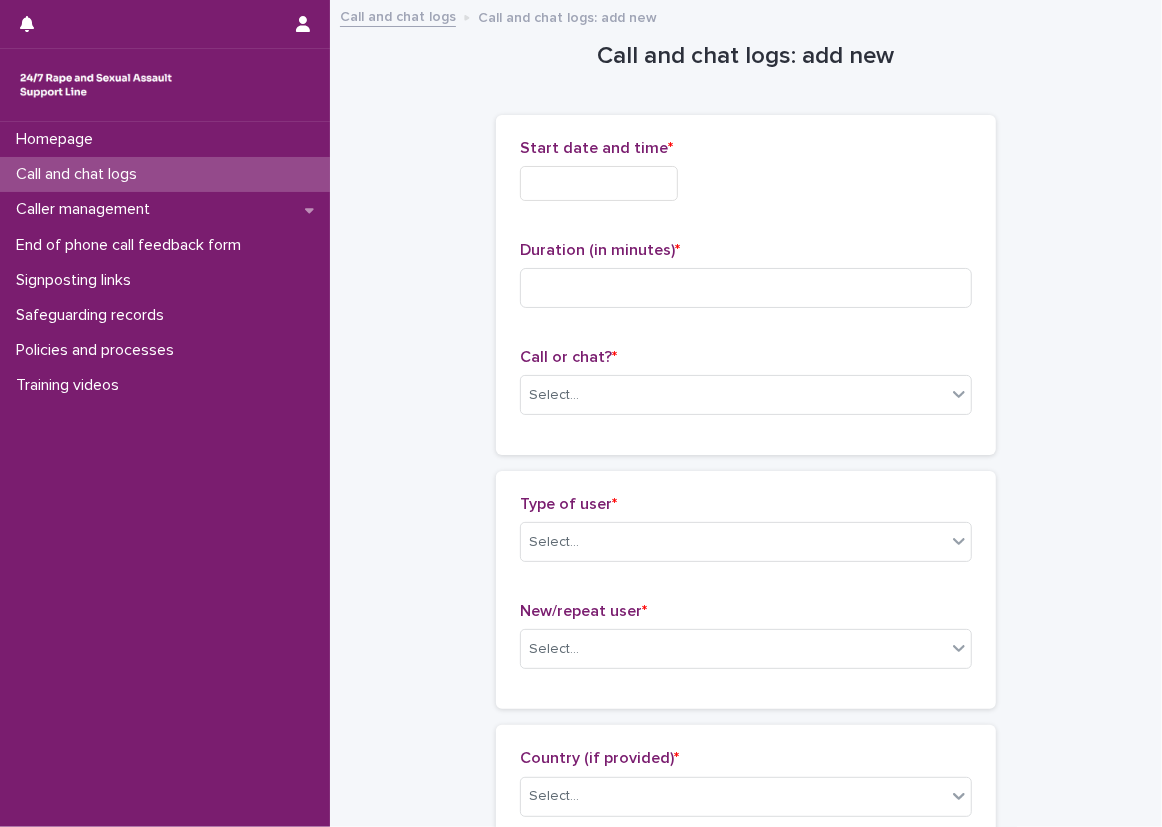 click at bounding box center (599, 183) 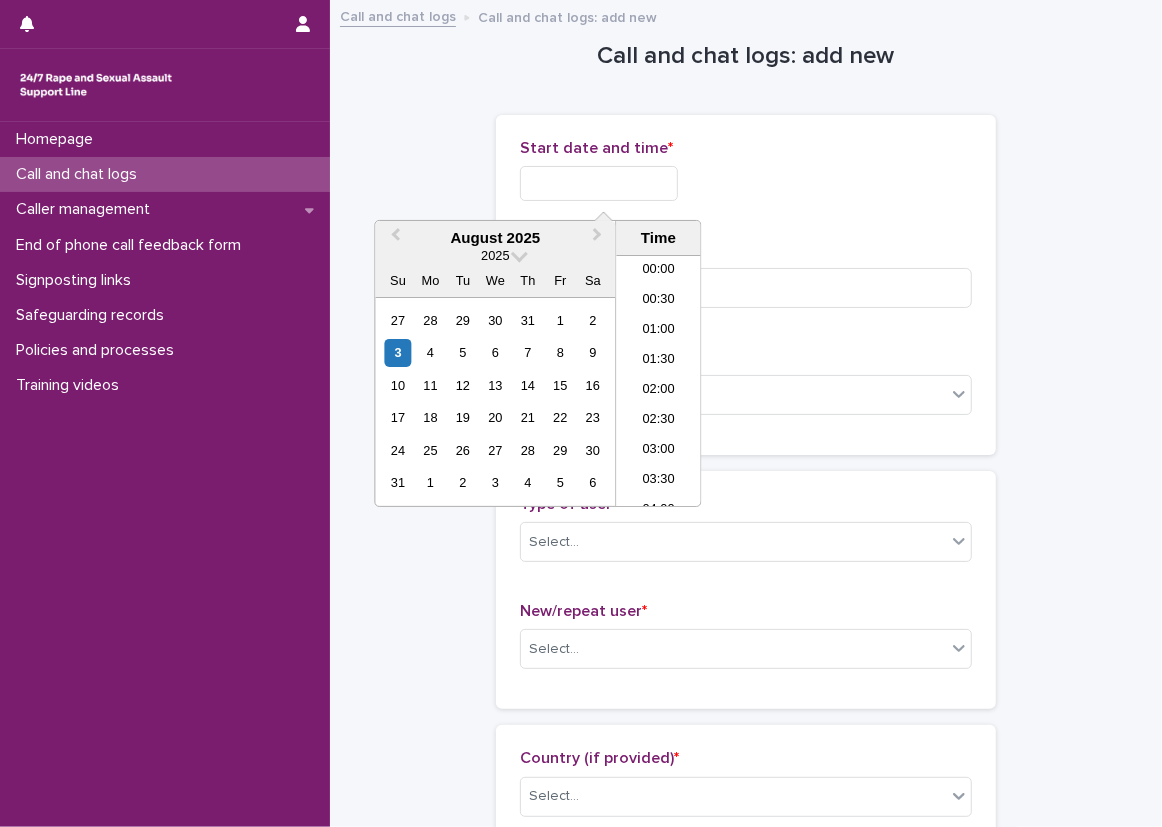 scroll, scrollTop: 820, scrollLeft: 0, axis: vertical 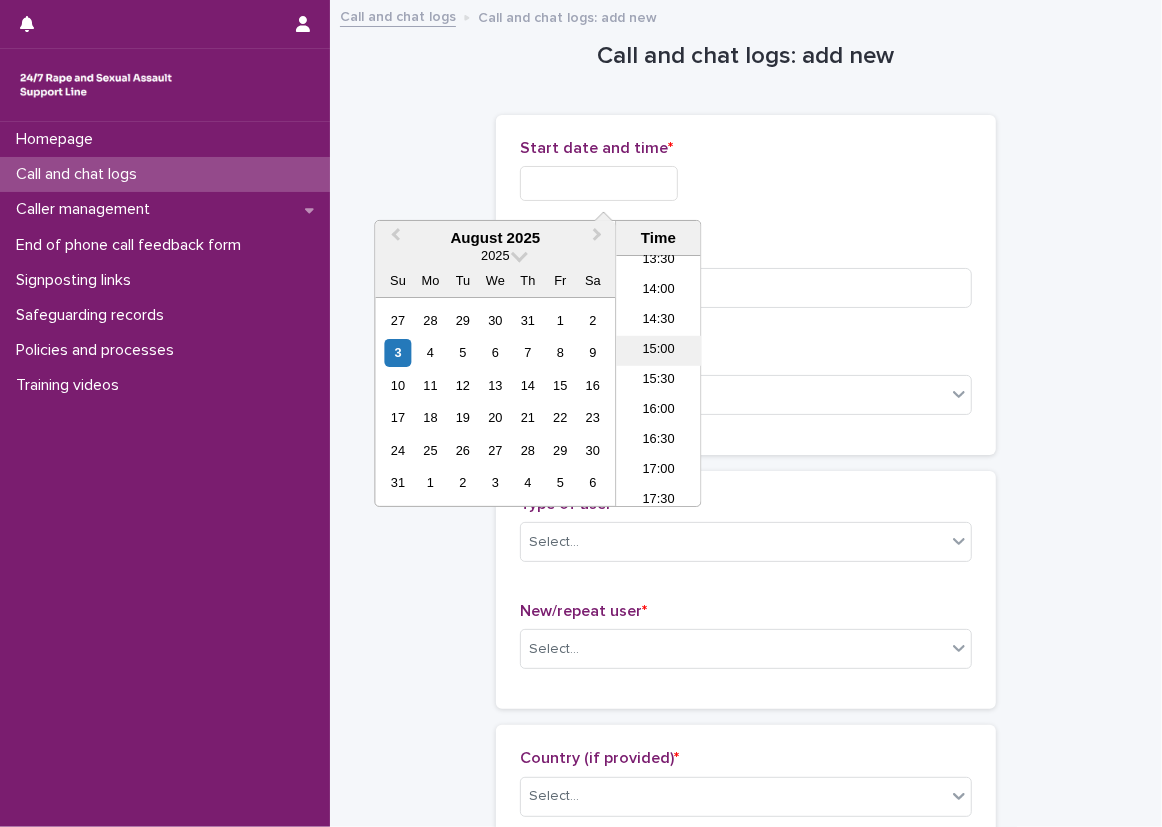 click on "15:00" at bounding box center (658, 351) 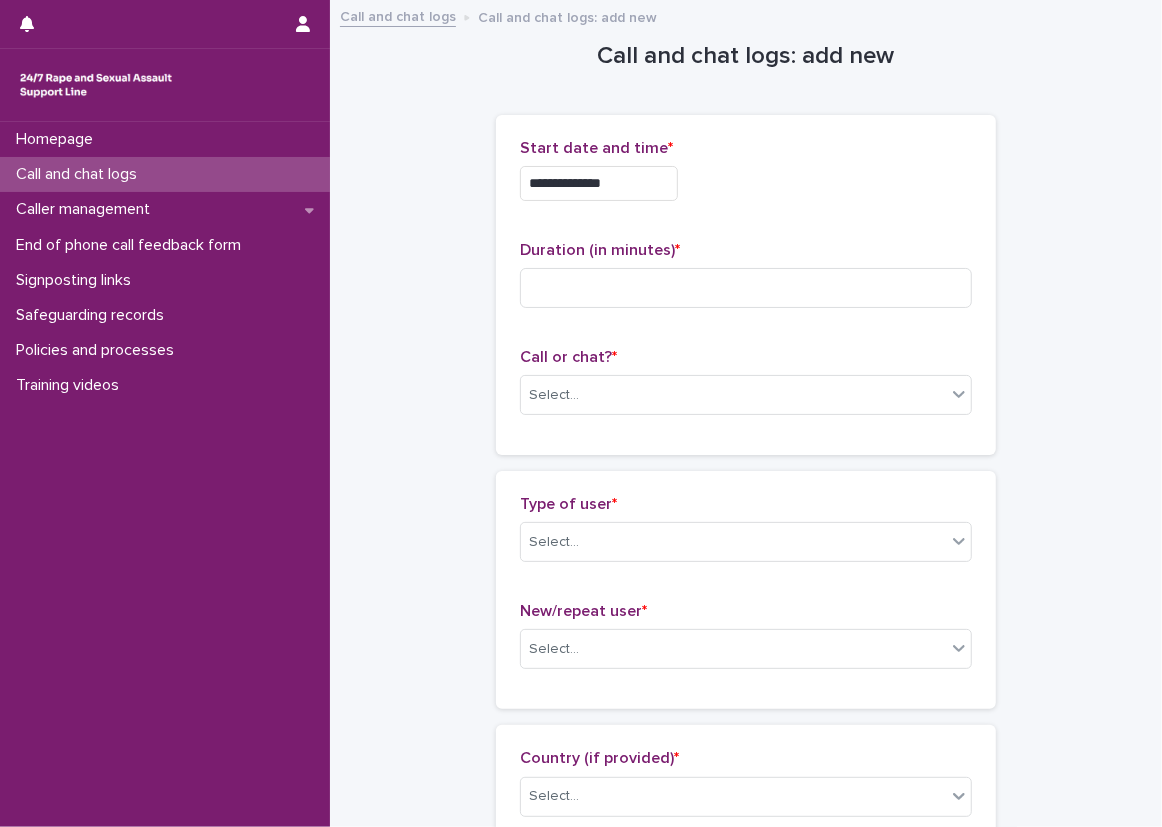 click on "**********" at bounding box center (746, 178) 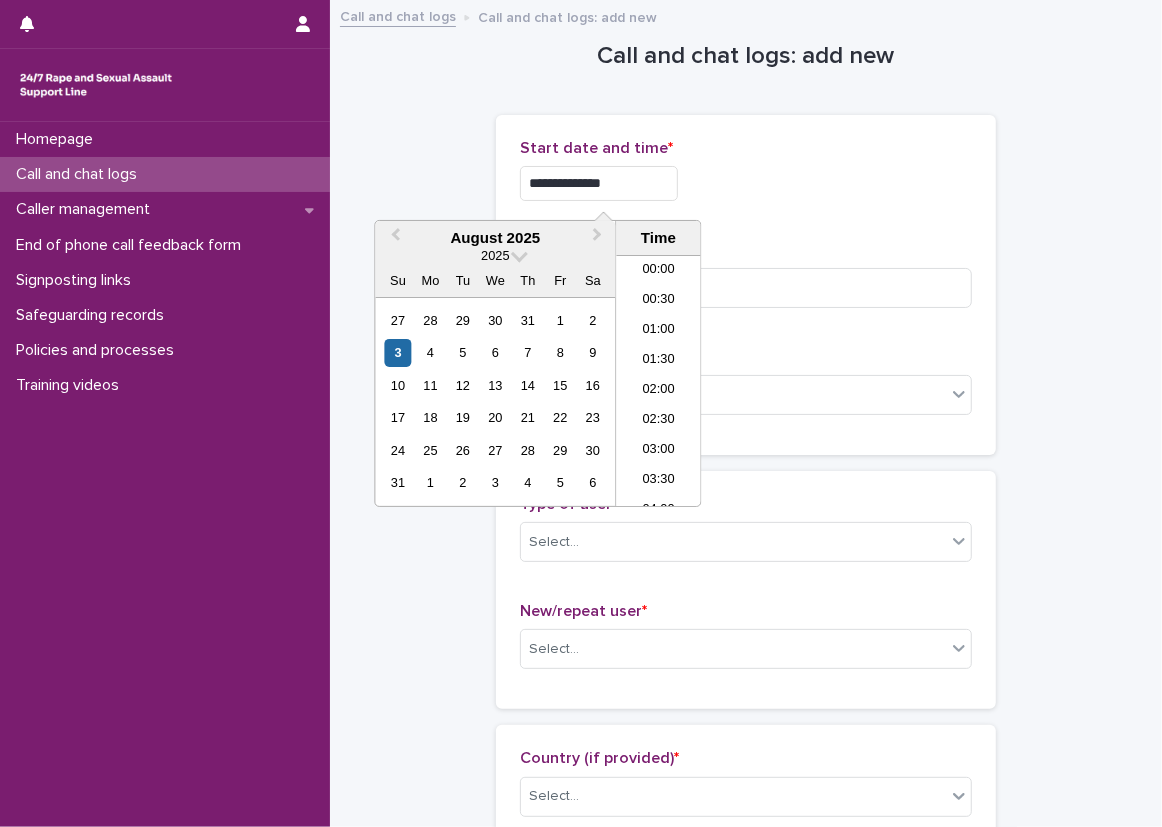 scroll, scrollTop: 790, scrollLeft: 0, axis: vertical 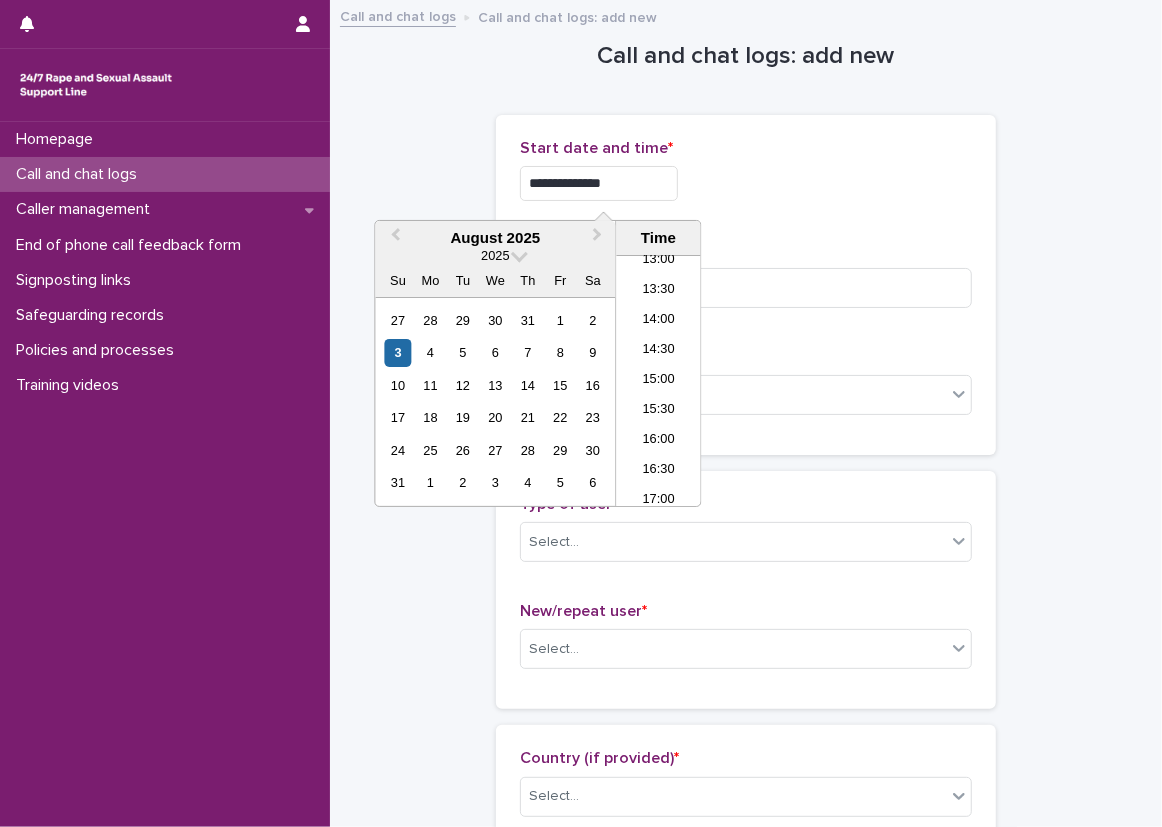 type on "**********" 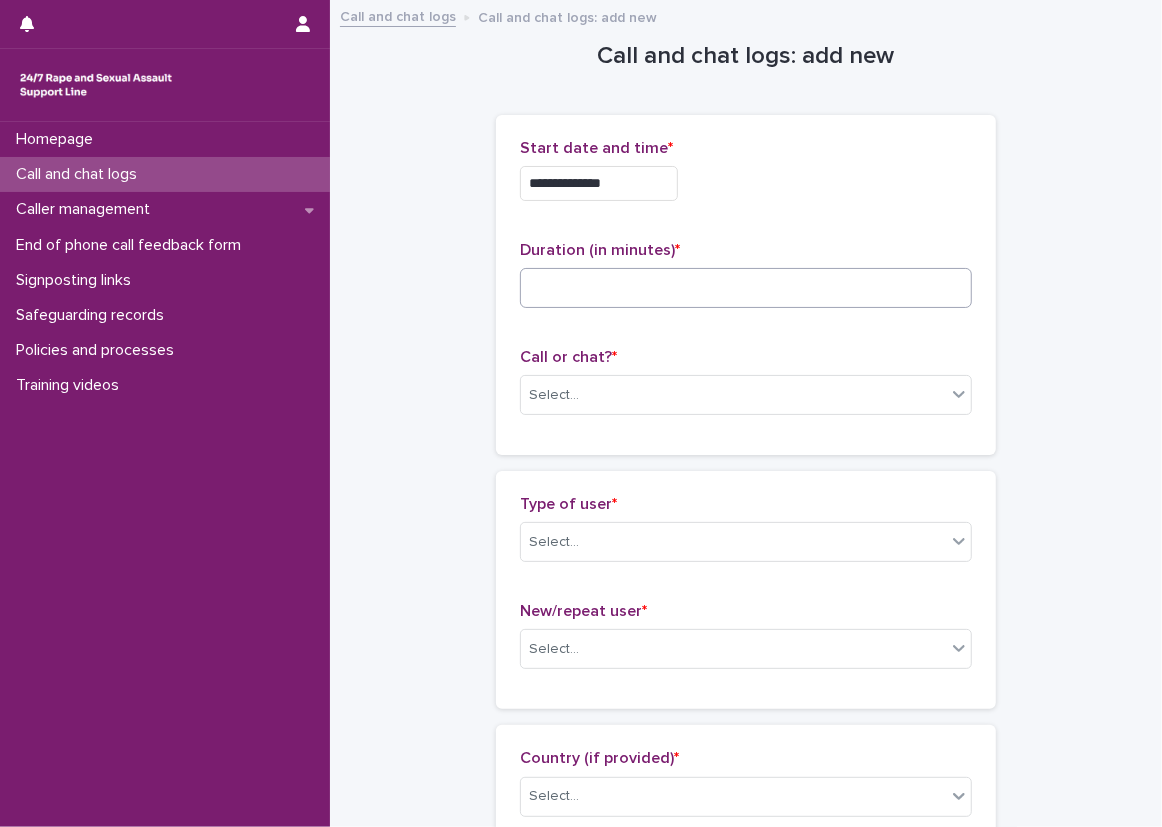drag, startPoint x: 817, startPoint y: 316, endPoint x: 808, endPoint y: 299, distance: 19.235384 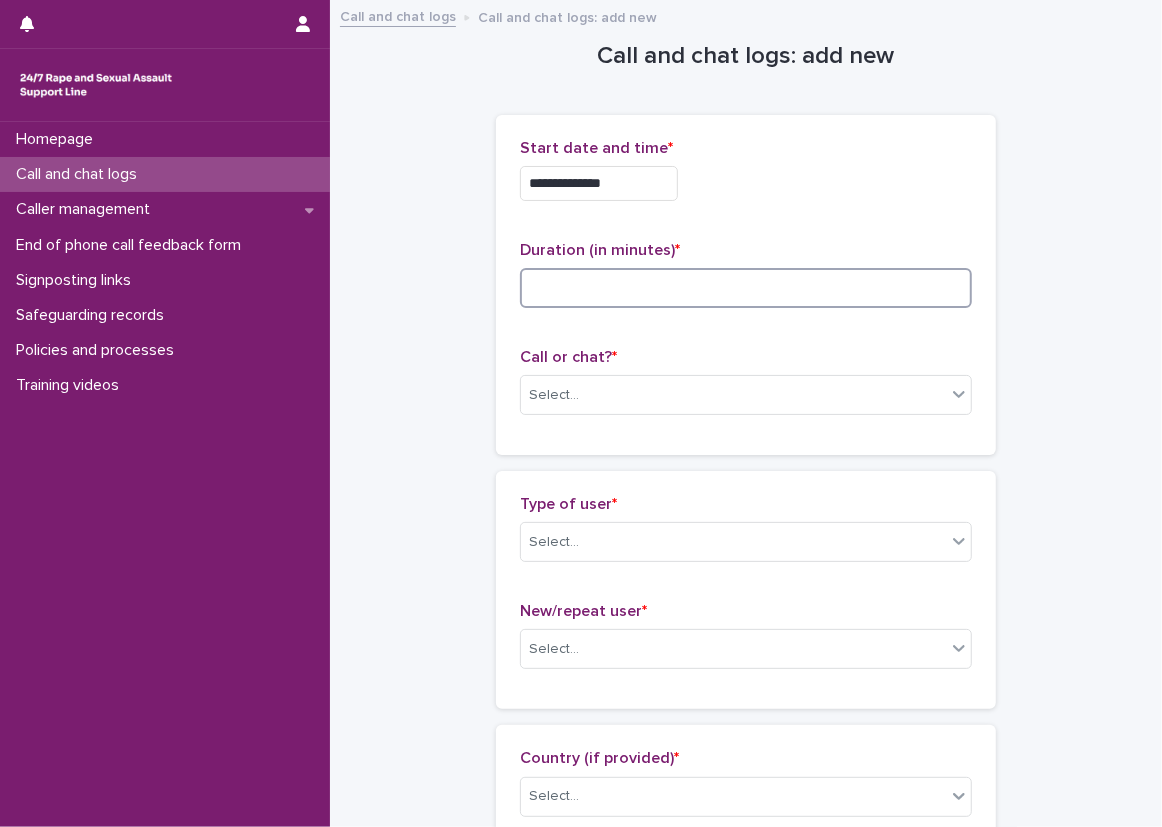 click at bounding box center [746, 288] 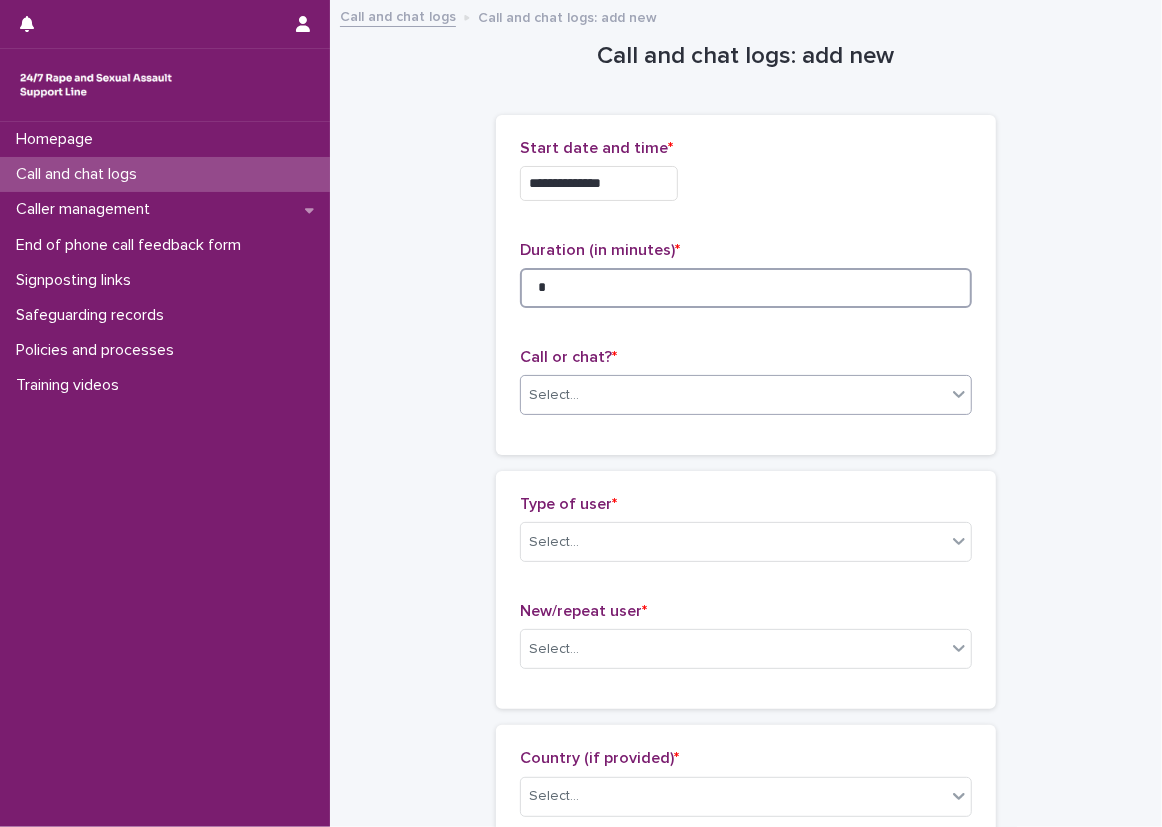 type on "*" 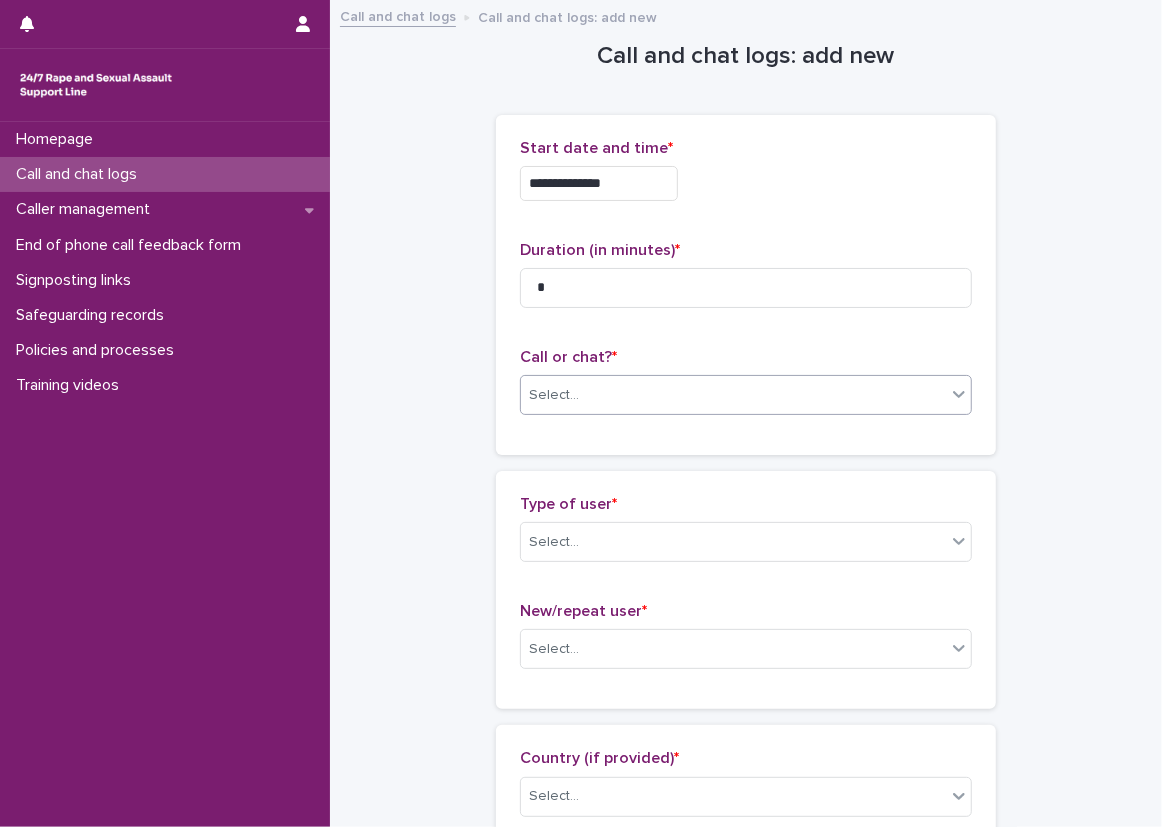 click on "Select..." at bounding box center [733, 395] 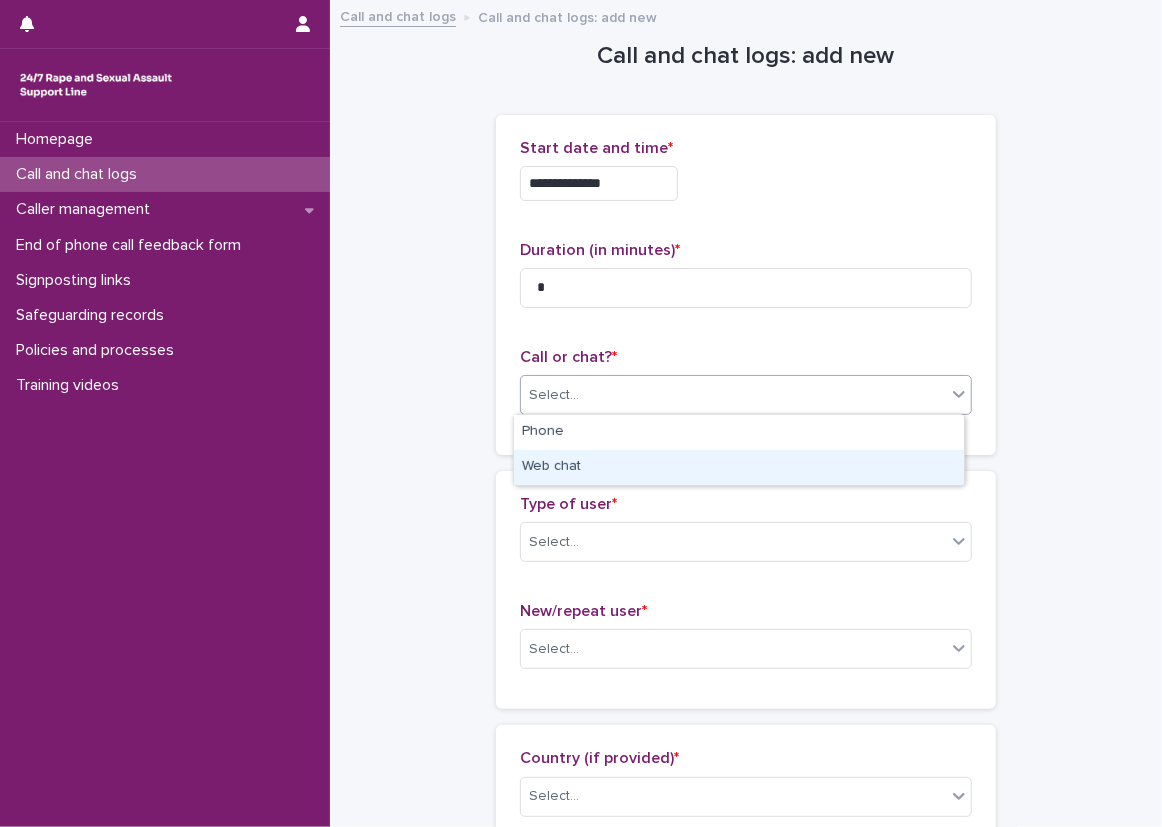 click on "Web chat" at bounding box center [739, 467] 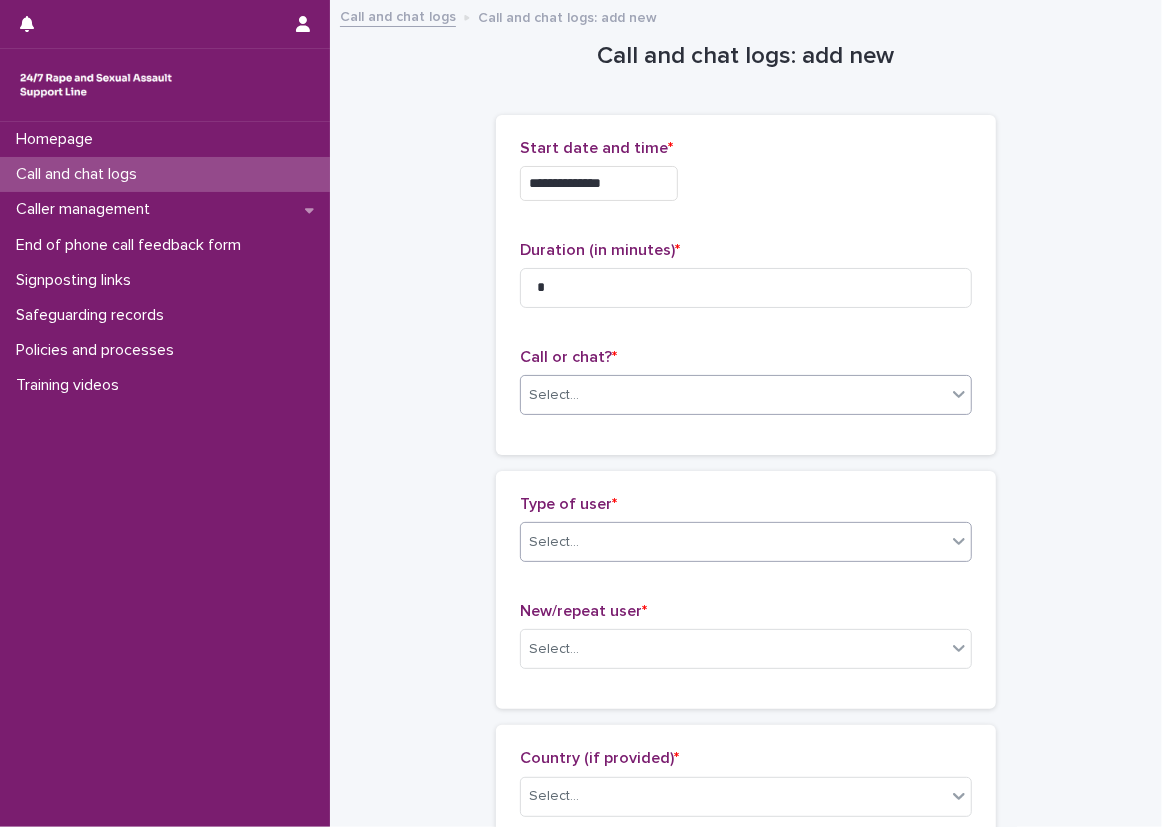 click on "Select..." at bounding box center [733, 542] 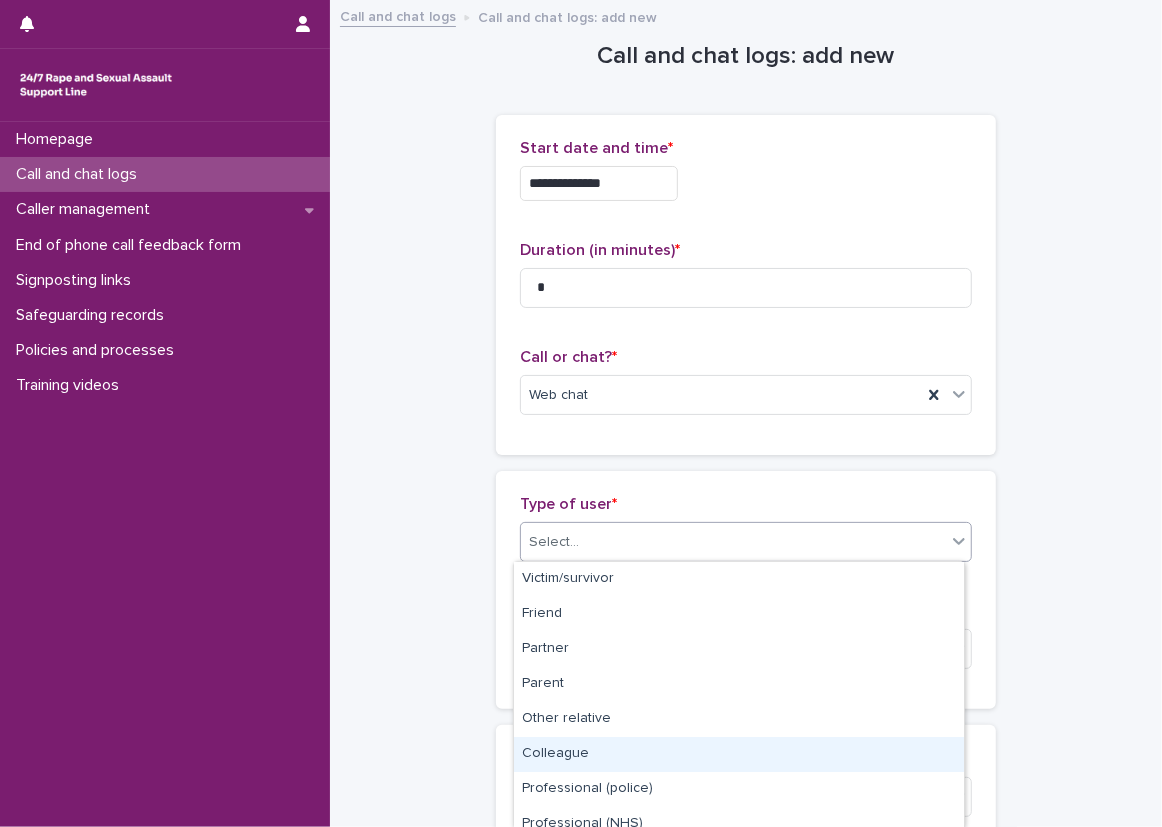 scroll, scrollTop: 259, scrollLeft: 0, axis: vertical 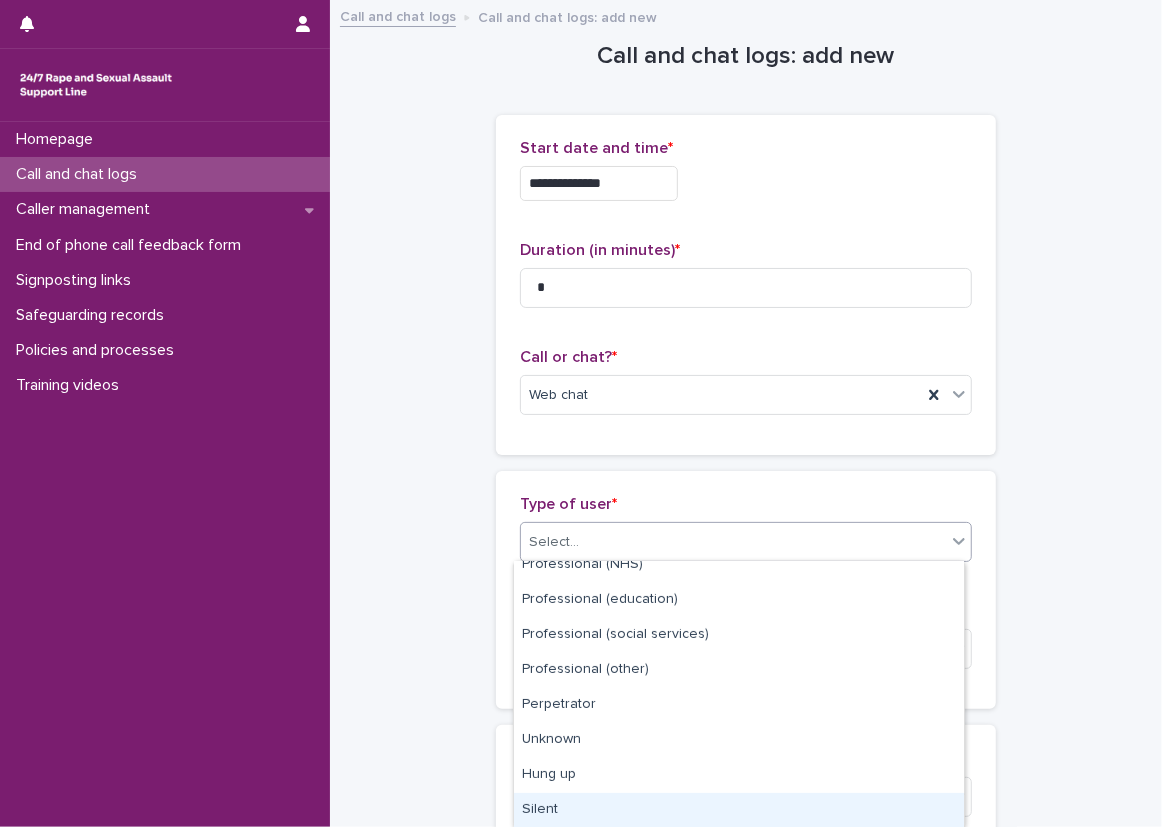 click on "Silent" at bounding box center (739, 810) 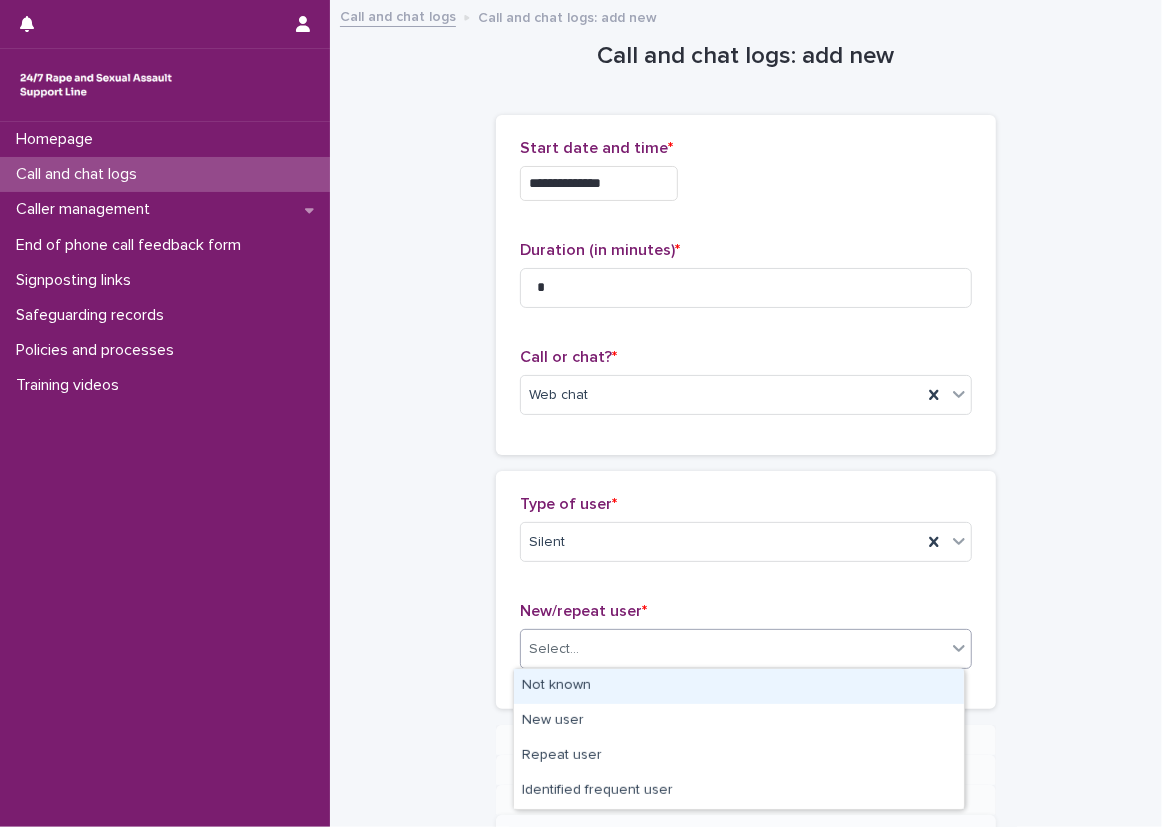 click on "Select..." at bounding box center (554, 649) 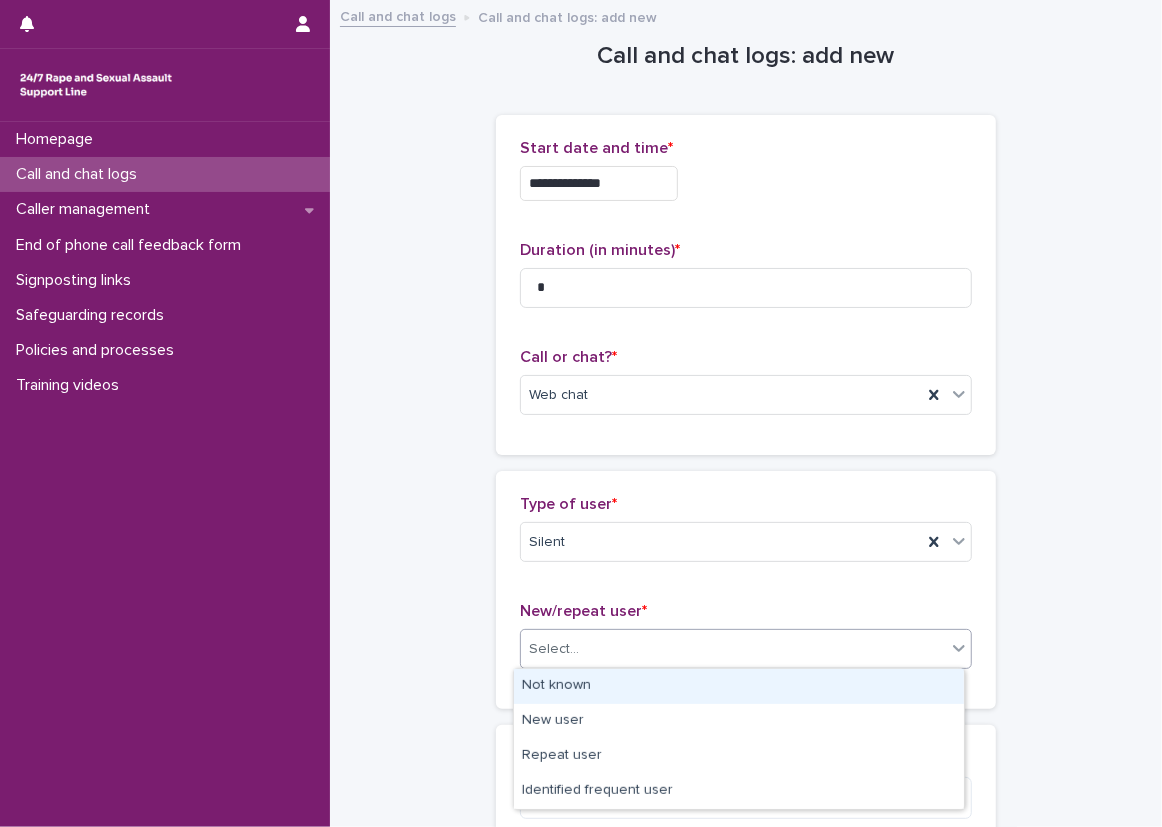 click on "Not known" at bounding box center (739, 686) 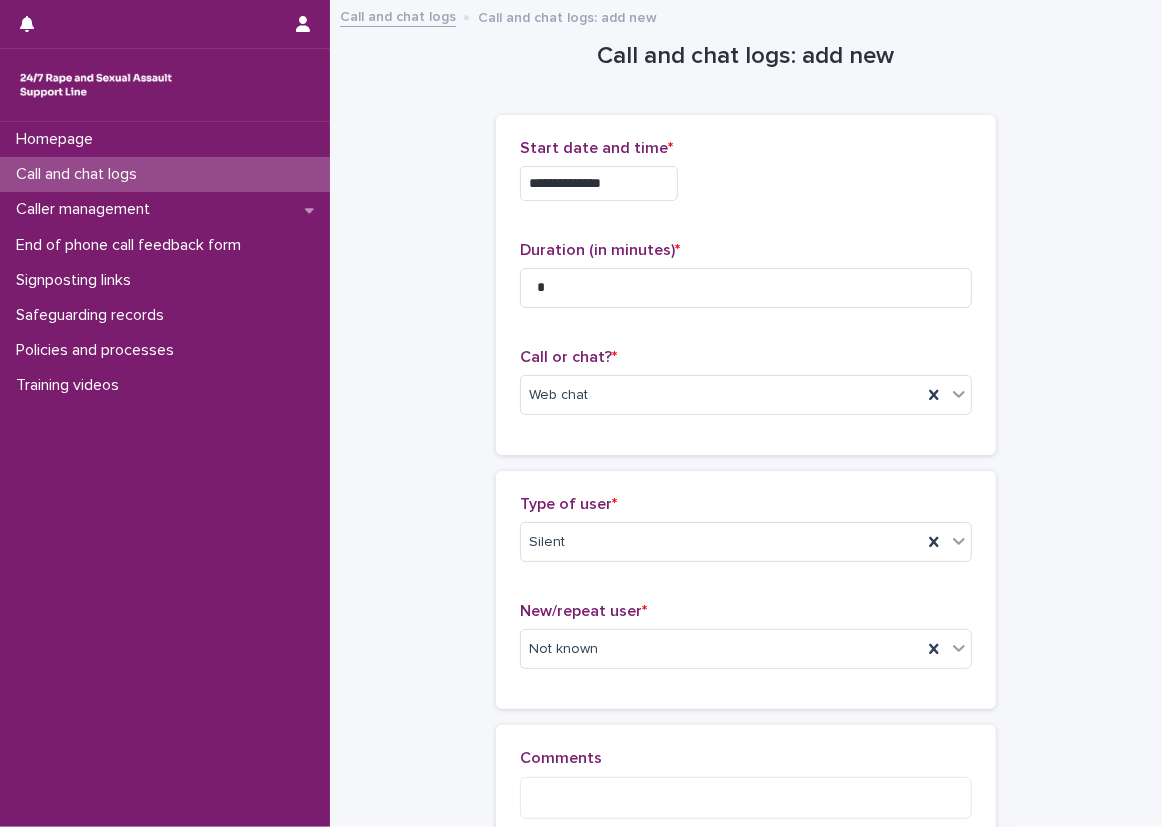click on "**********" at bounding box center [746, 454] 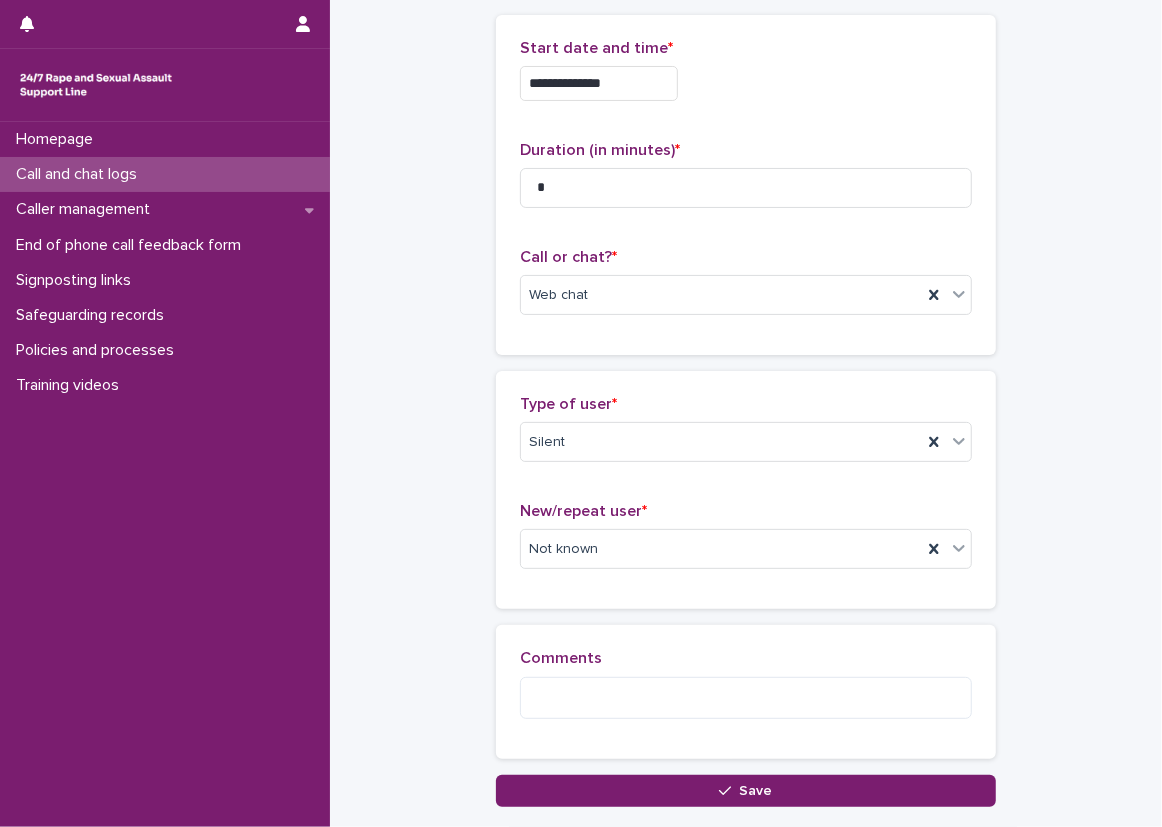 click on "**********" at bounding box center [746, 354] 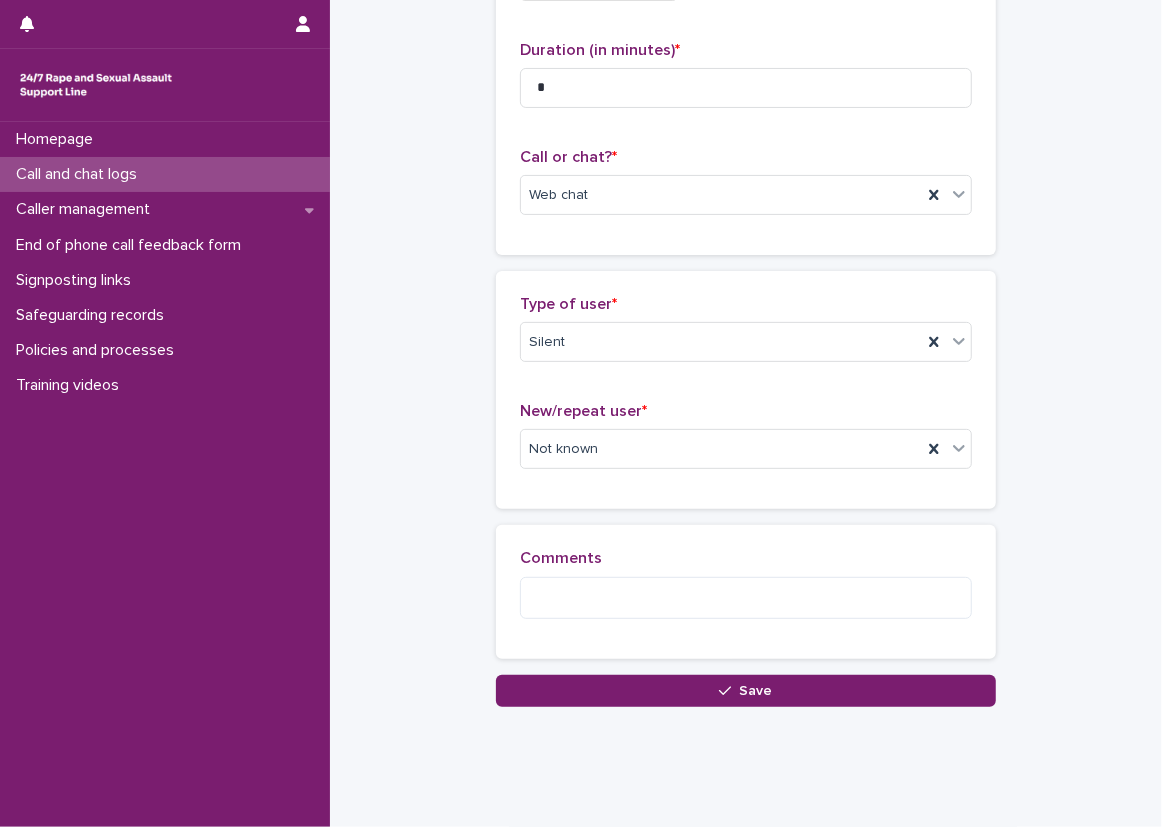 scroll, scrollTop: 100, scrollLeft: 0, axis: vertical 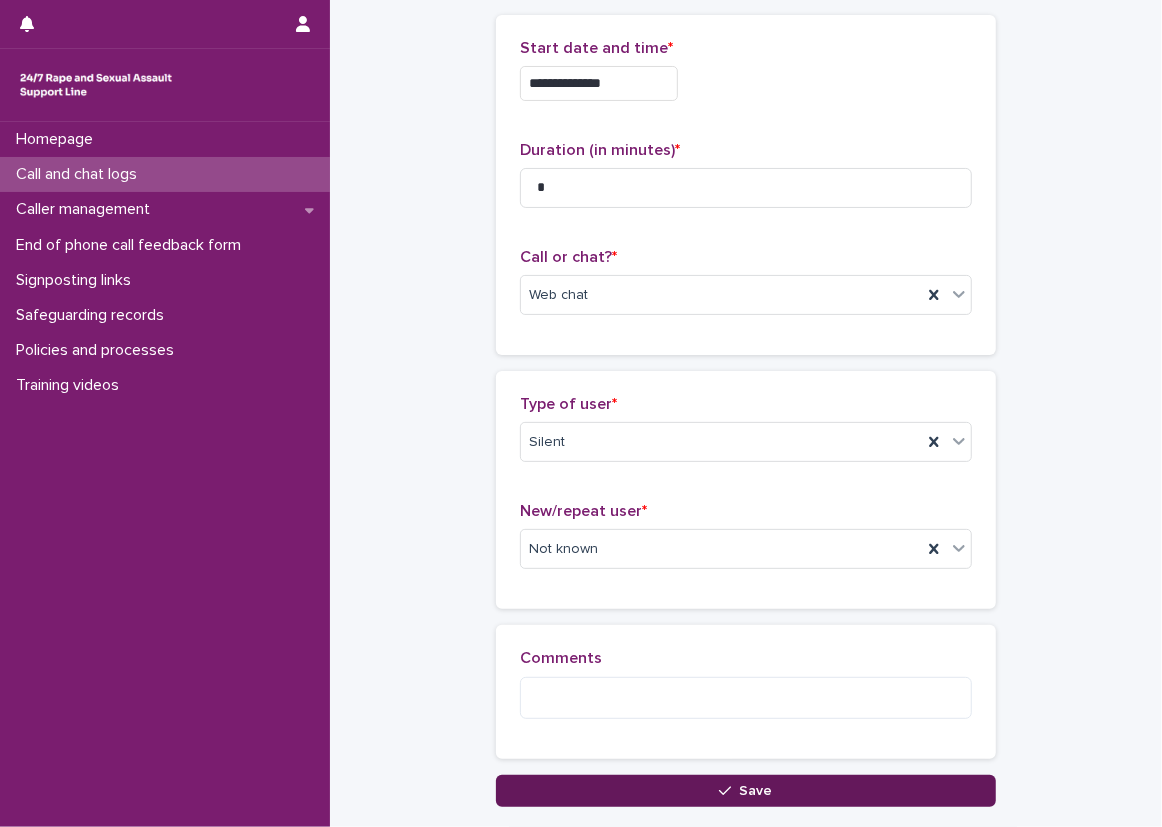 click on "Save" at bounding box center [746, 791] 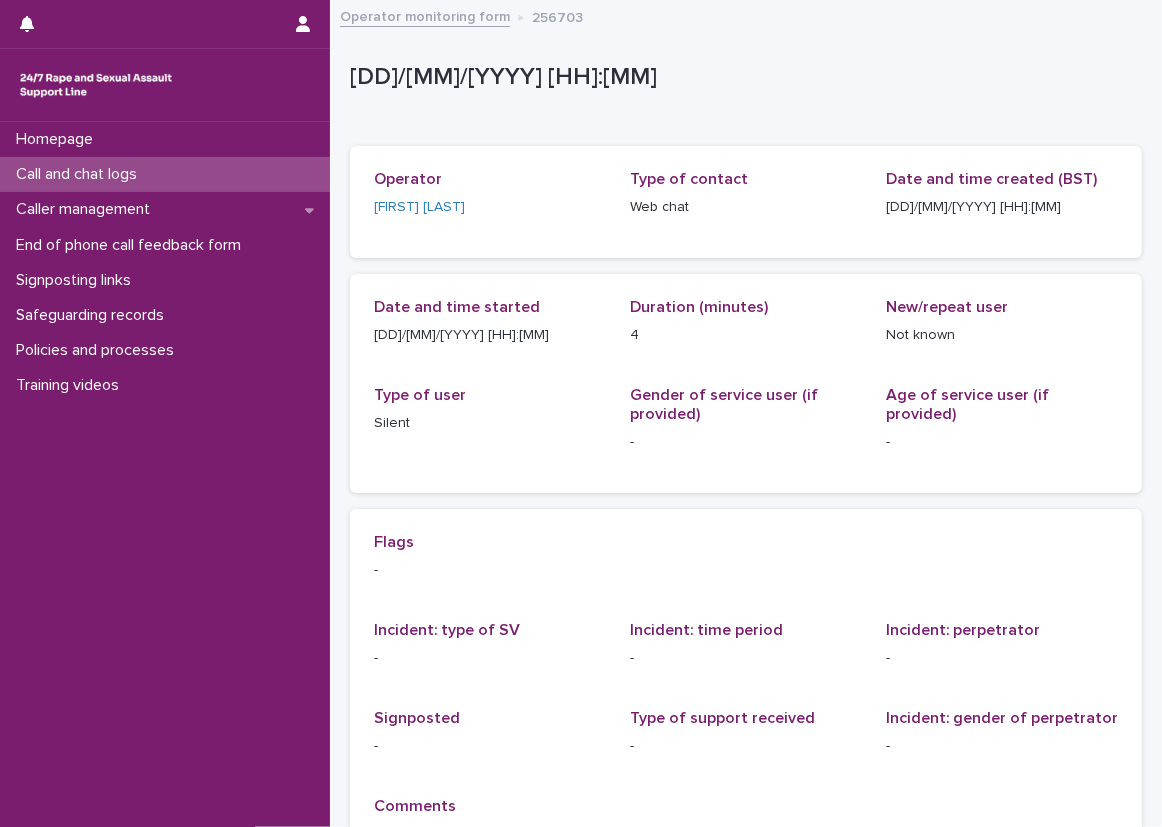 scroll, scrollTop: 100, scrollLeft: 0, axis: vertical 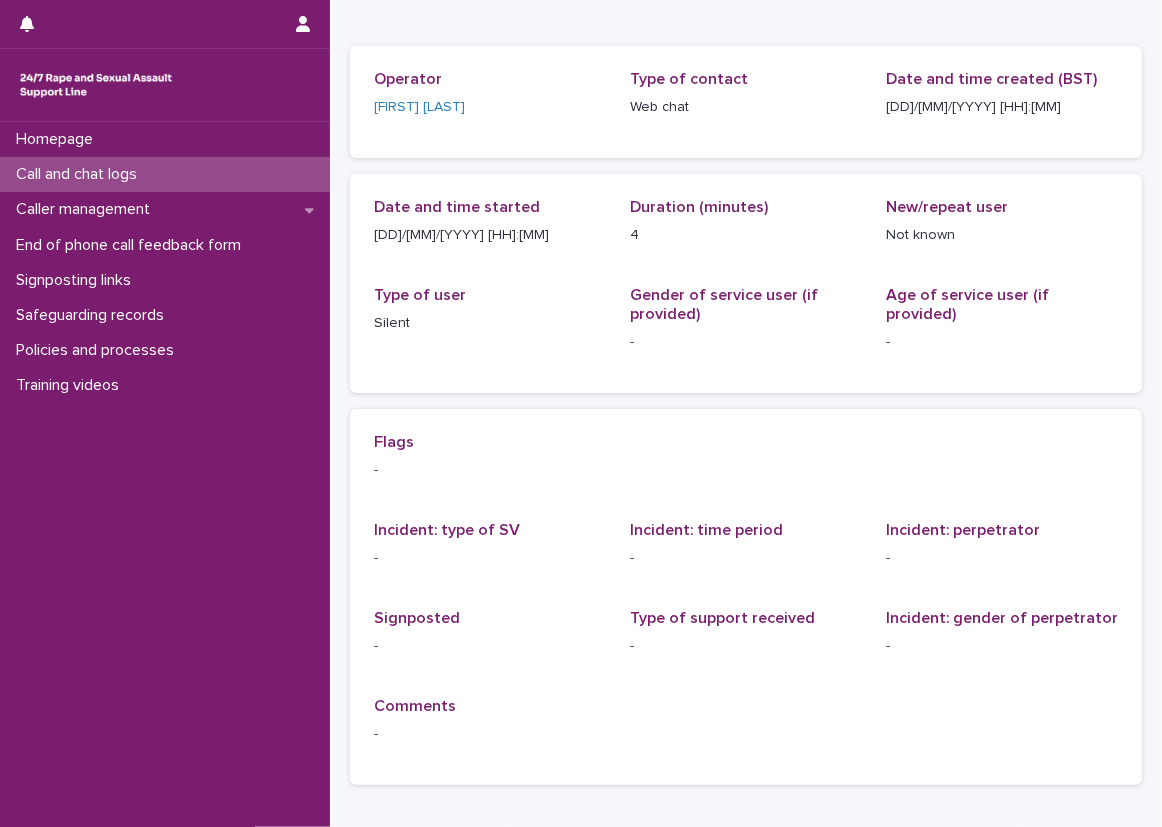 click on "Call and chat logs" at bounding box center (165, 174) 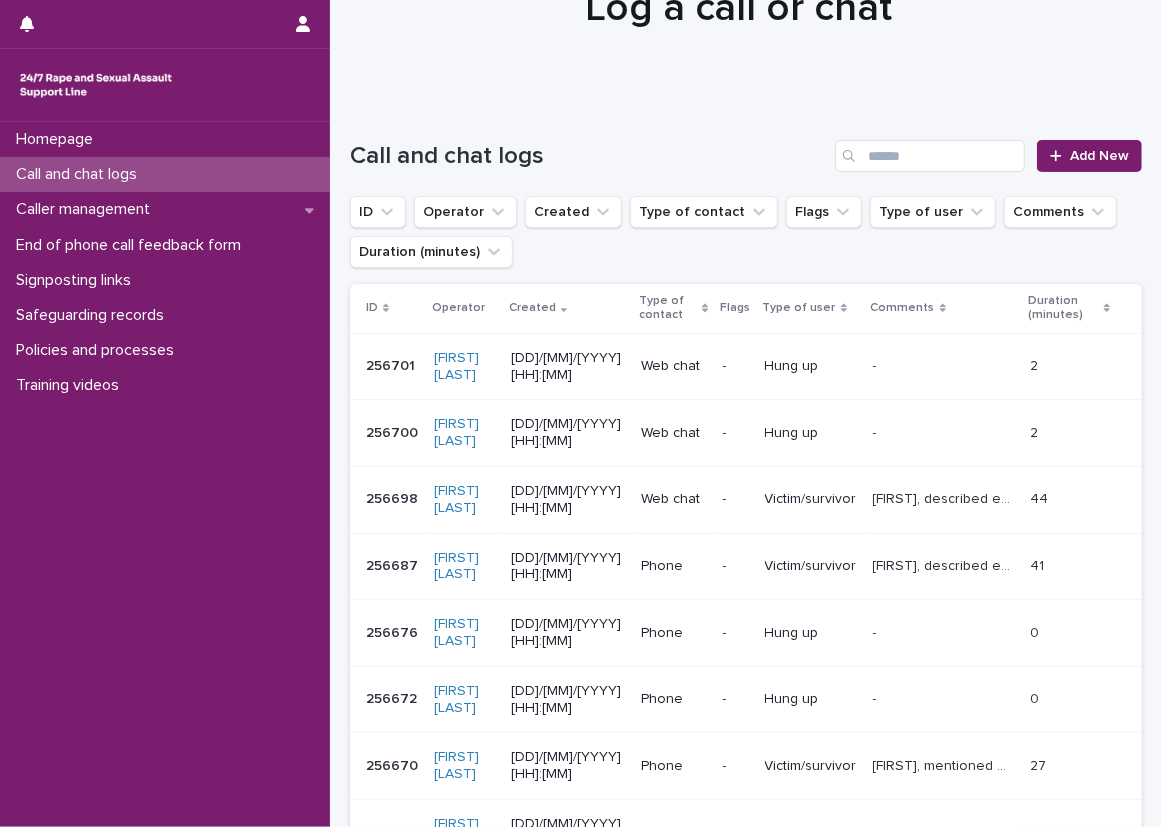 scroll, scrollTop: 0, scrollLeft: 0, axis: both 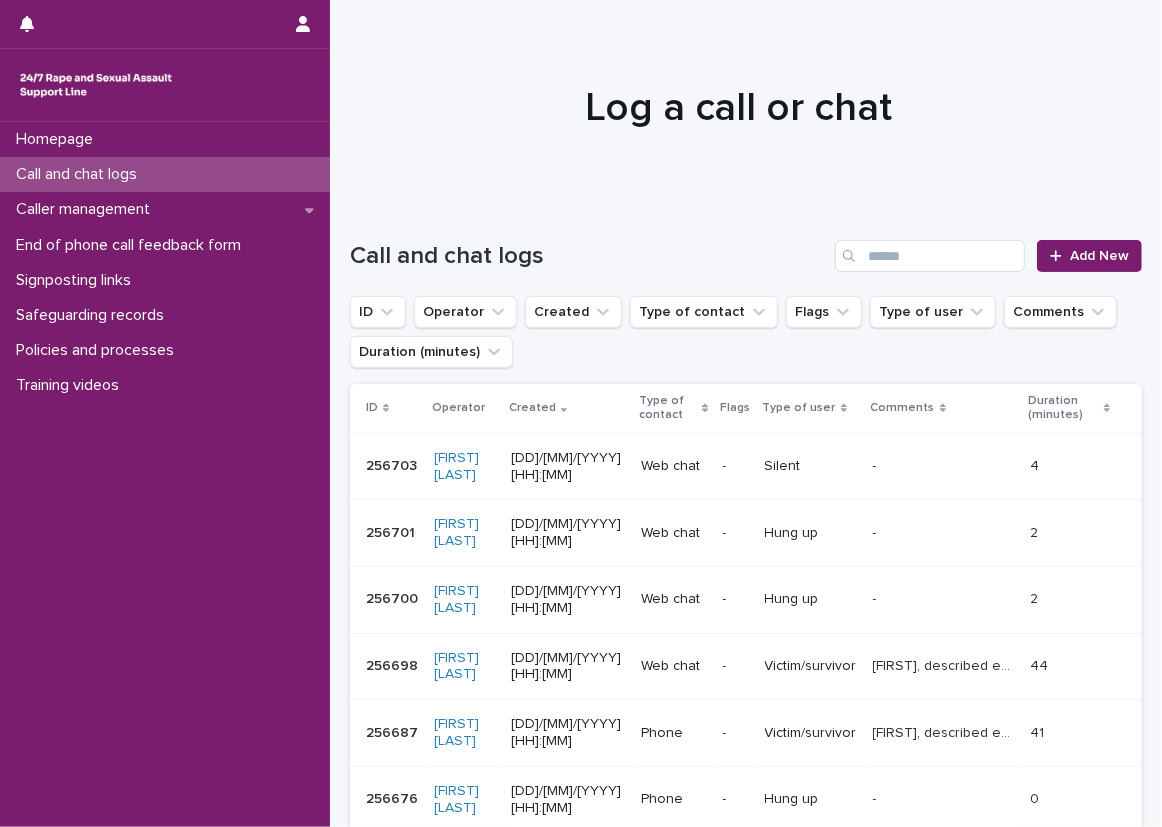 click on "Call and chat logs Add New" at bounding box center (746, 248) 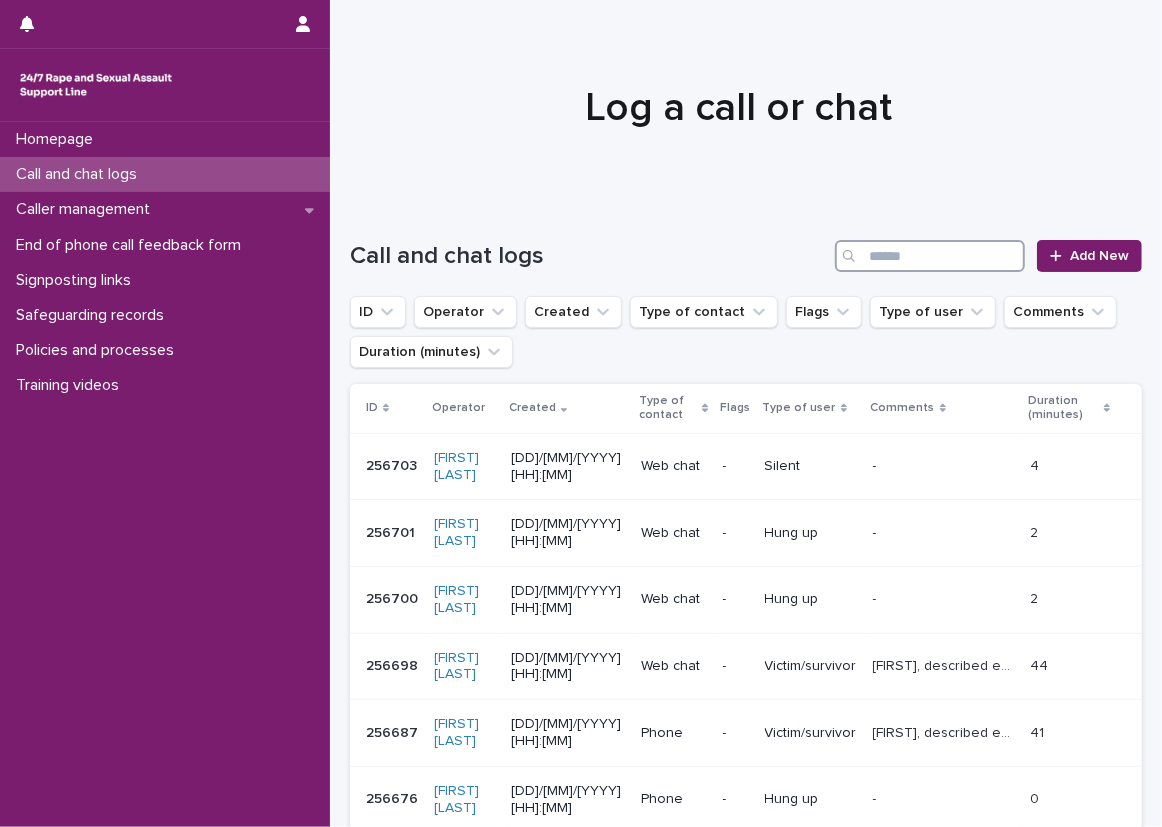 click at bounding box center (930, 256) 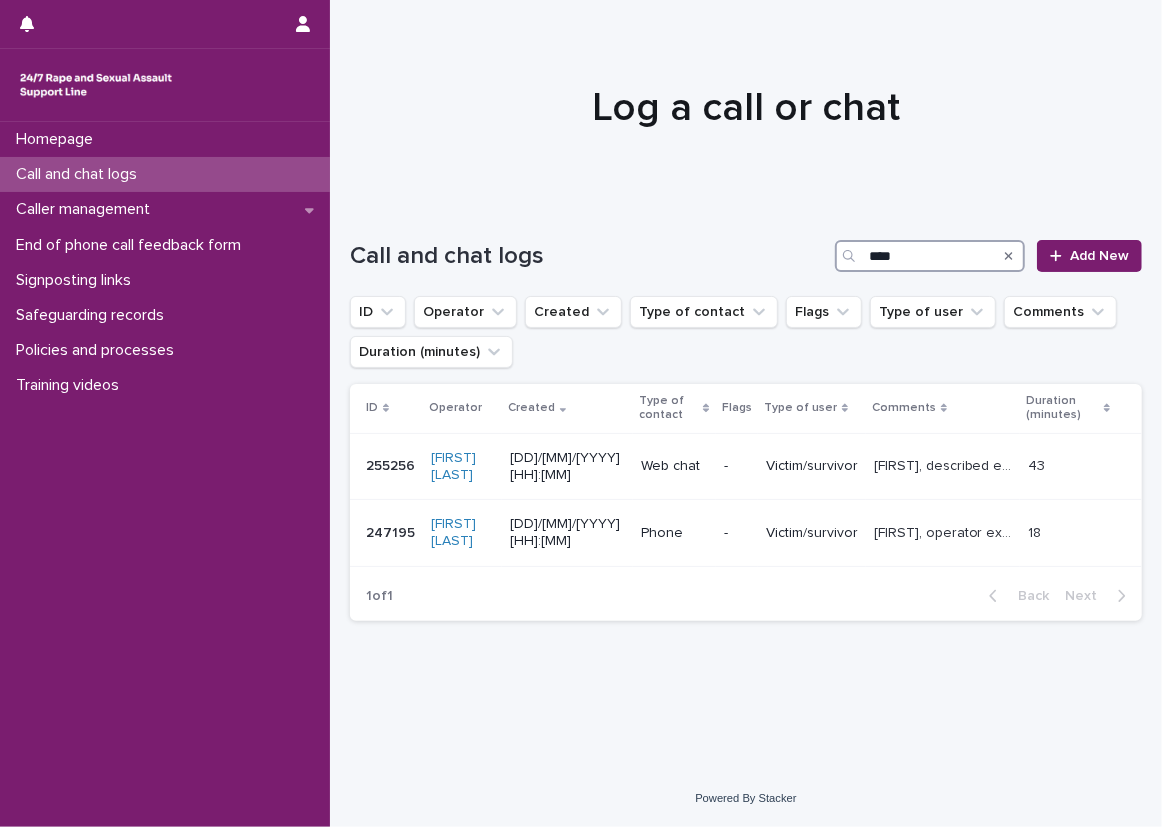 type on "****" 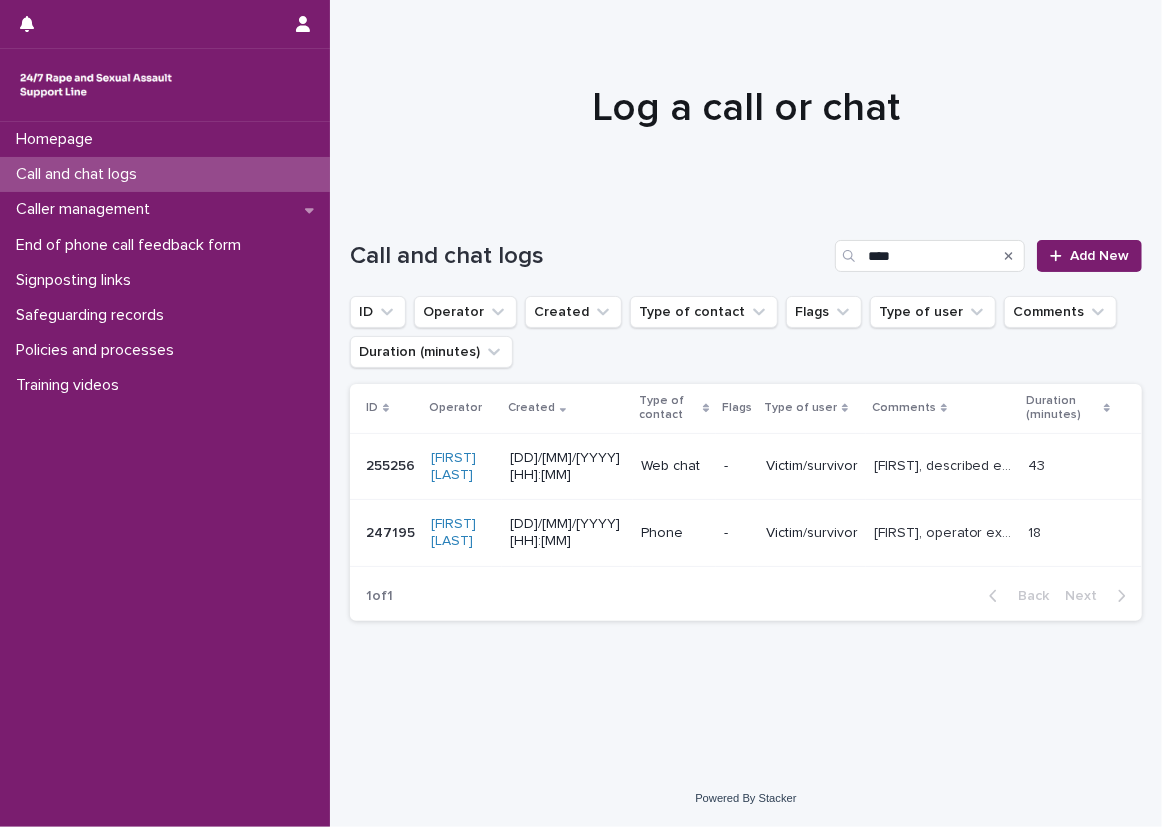 click on "Call and chat logs **** Add New" at bounding box center (746, 248) 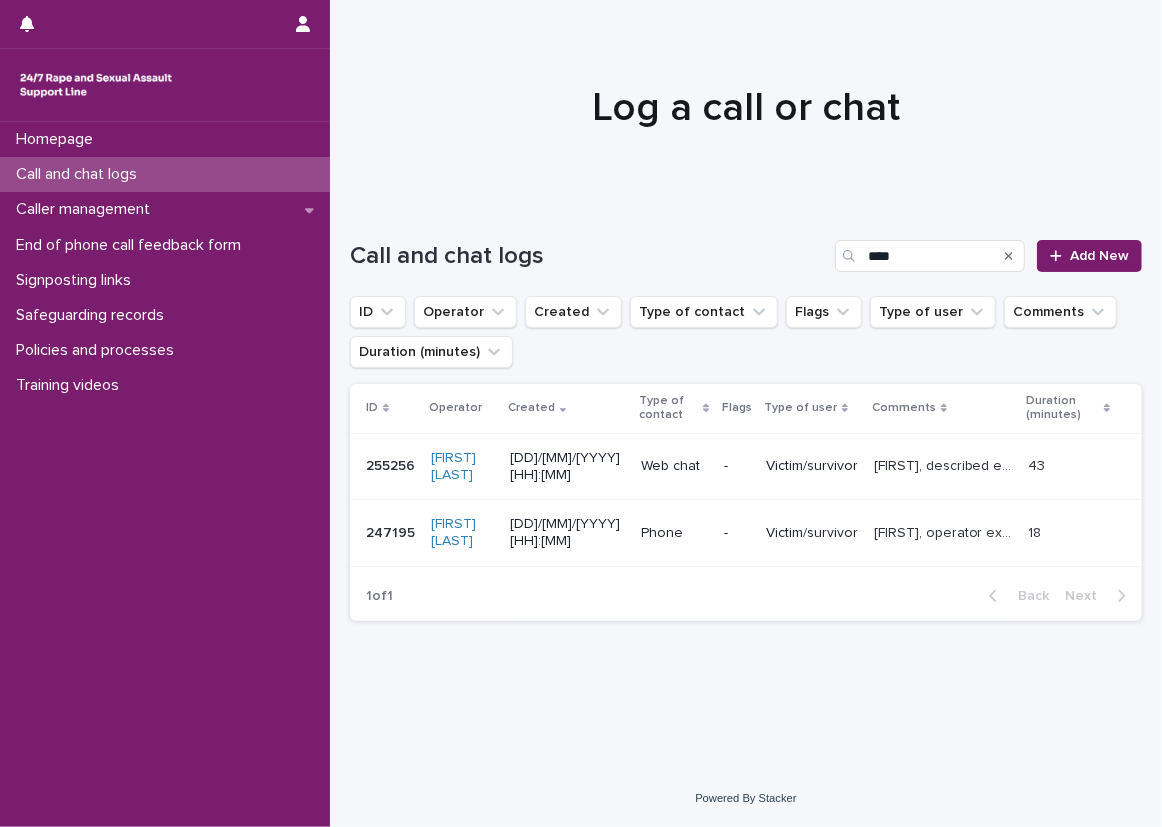 click on "Call and chat logs" at bounding box center (165, 174) 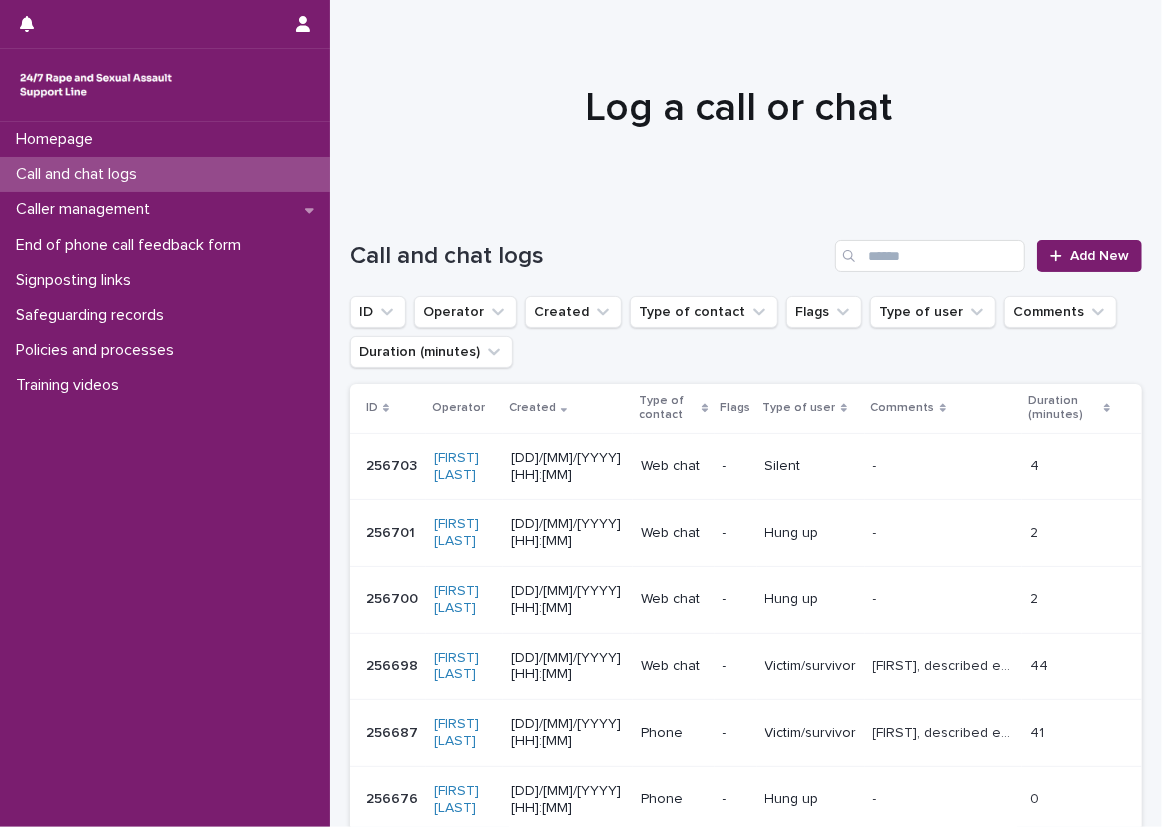 click at bounding box center (738, 99) 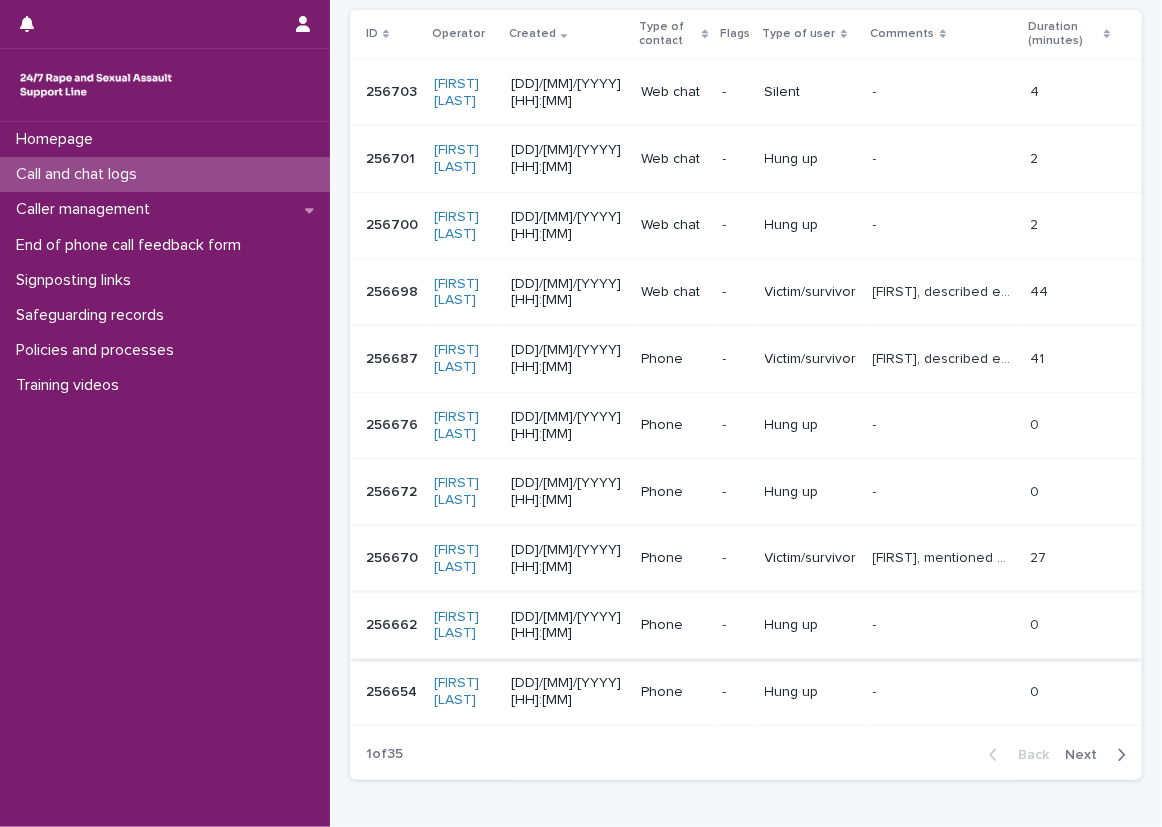 scroll, scrollTop: 396, scrollLeft: 0, axis: vertical 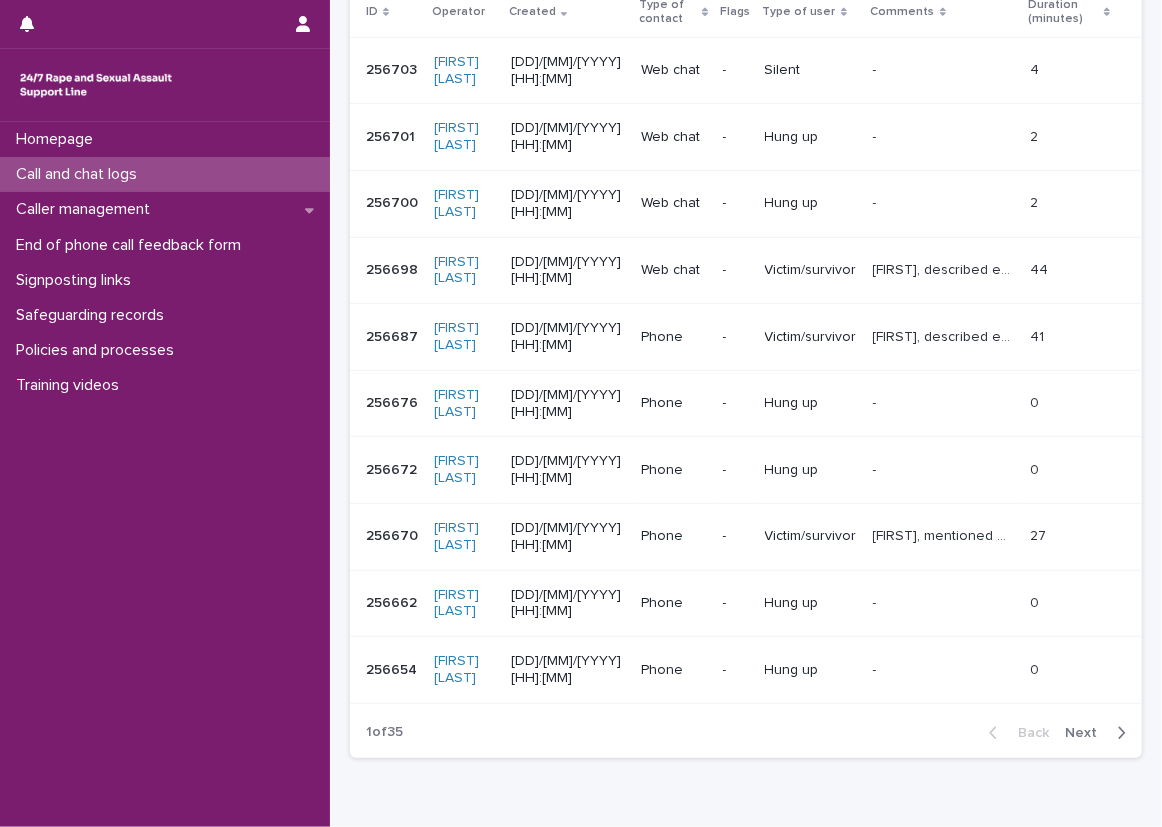 click 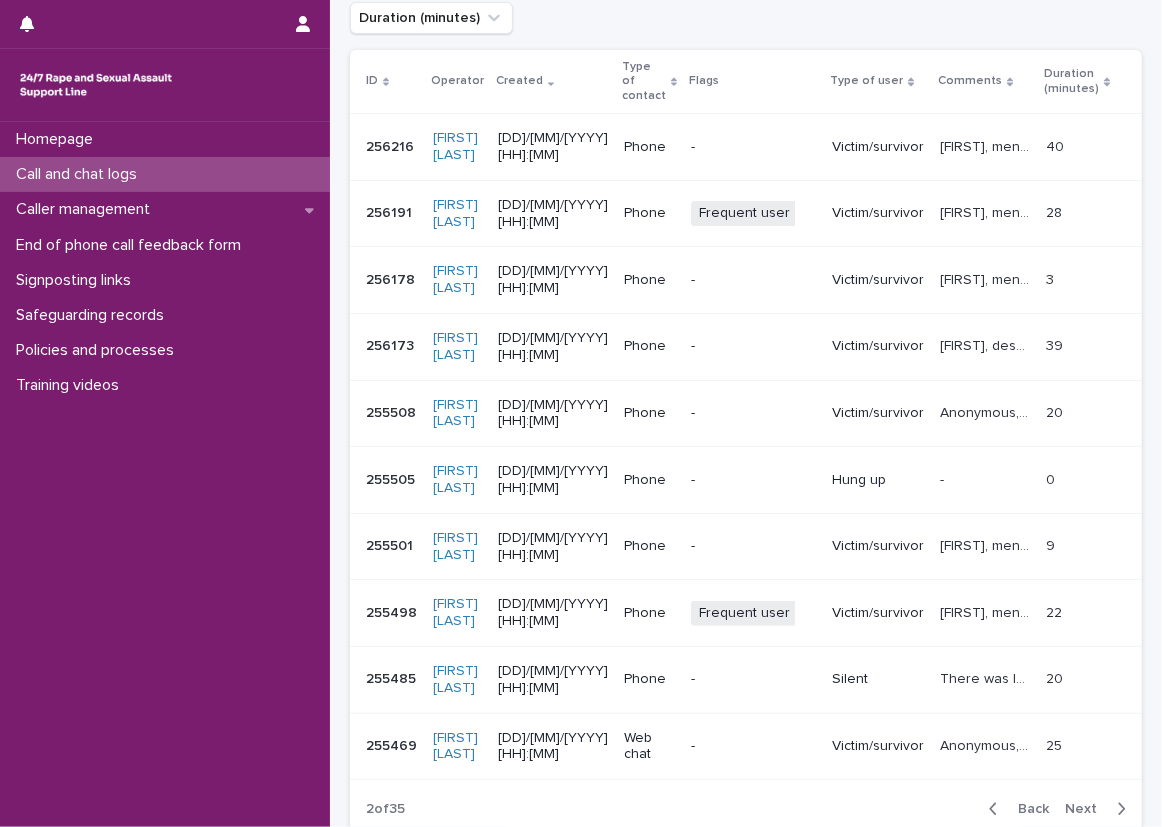 scroll, scrollTop: 331, scrollLeft: 0, axis: vertical 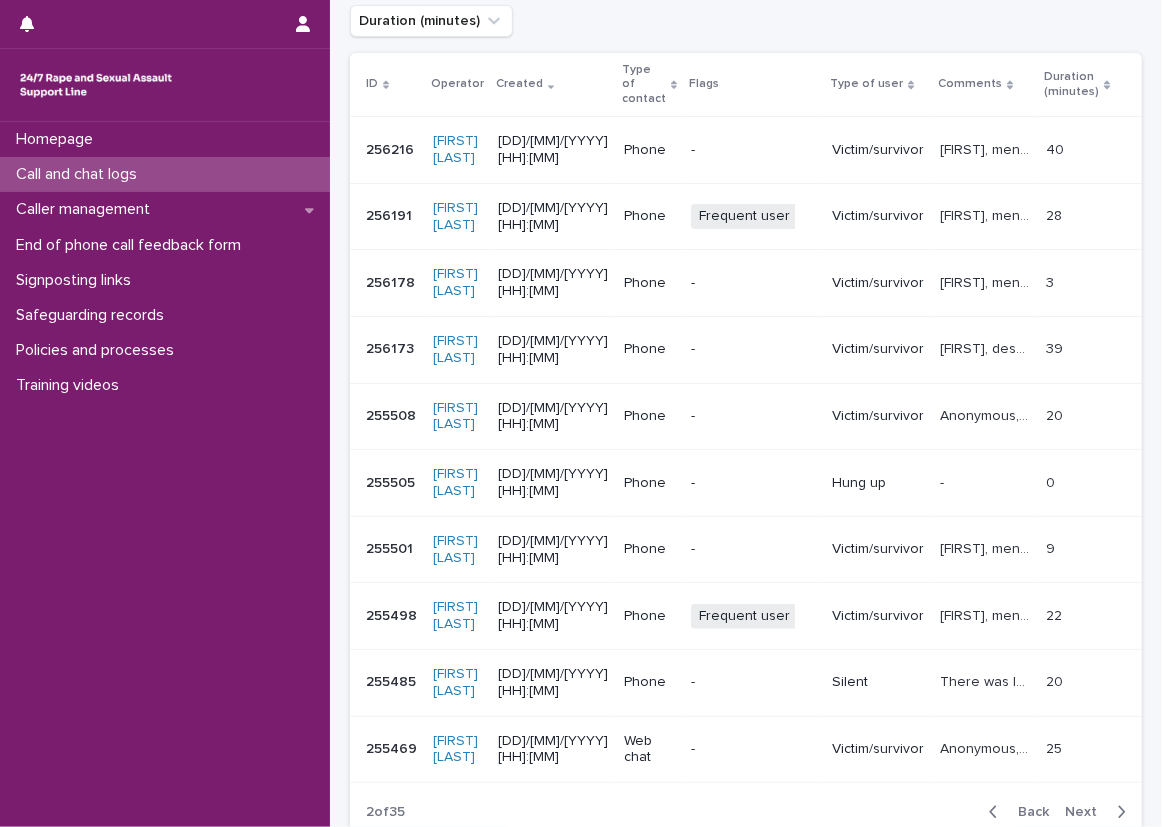 click on "Loading... Saving… Loading... Saving… Call and chat logs Add New ID Operator Created Type of contact Flags Type of user Comments Duration (minutes) ID Operator Created Type of contact Flags Type of user Comments Duration (minutes) 256216 256216   [FIRST] [LAST]   [DD]/[MM]/[YYYY] [HH]:[MM] Phone - Victim/survivor [FIRST], mentioned experiencing sexual violence and talked about the impacts, explored thoughts and feelings and operator gave emotional support, talked about memories and processing, operator did grounding exercises with the caller.   [FIRST], mentioned experiencing sexual violence and talked about the impacts, explored thoughts and feelings and operator gave emotional support, talked about memories and processing, operator did grounding exercises with the caller.   40 40   256191 256191   [FIRST] [LAST]   [DD]/[MM]/[YYYY] [HH]:[MM] Phone Frequent user Suicide + 0 Victim/survivor   28 28   256178 256178   [FIRST] [LAST]   [DD]/[MM]/[YYYY] [HH]:[MM] Phone - Victim/survivor   3 3   256173 256173   [FIRST] [LAST]   [DD]/[MM]/[YYYY] [HH]:[MM] Phone" at bounding box center [746, 386] 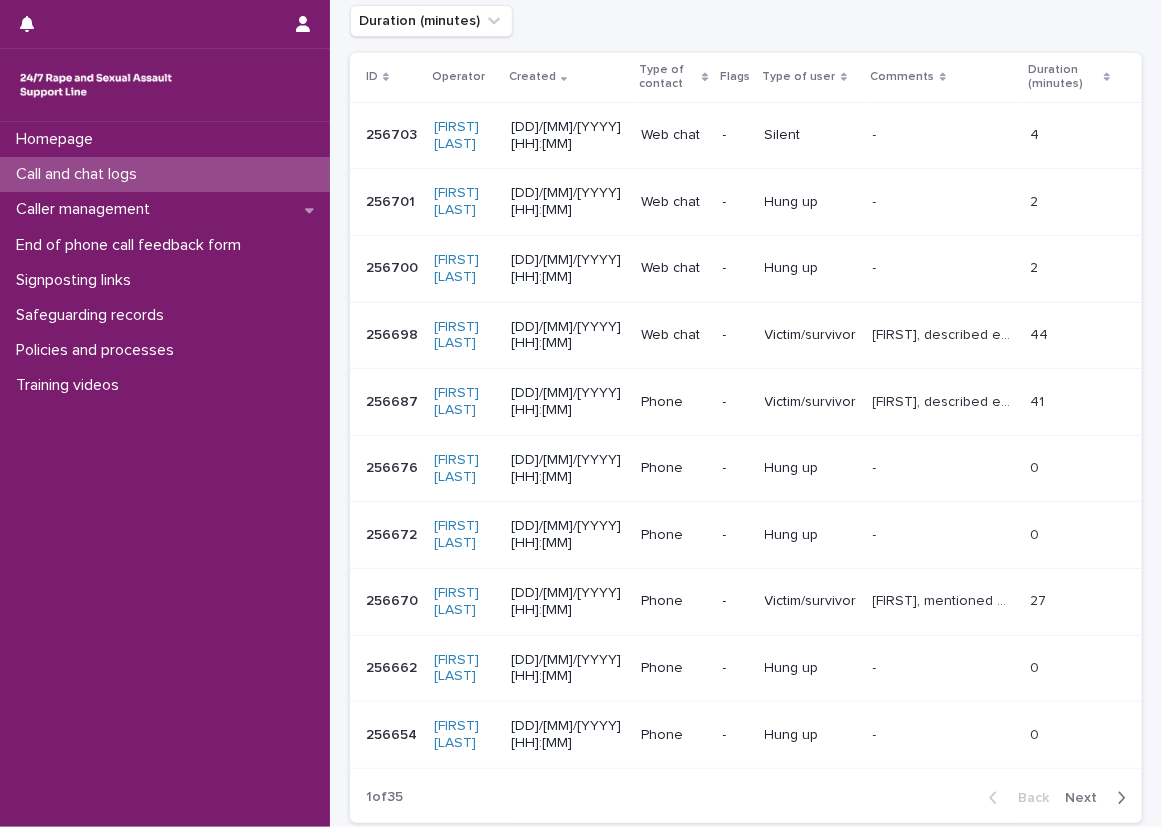 click on "Loading... Saving… Loading... Saving… Call and chat logs Add New ID Operator Created Type of contact Flags Type of user Comments Duration (minutes) ID Operator Created Type of contact Flags Type of user Comments Duration (minutes) 256703 256703   [FIRST] [LAST]   [DD]/[MM]/[YYYY] [HH]:[MM] Web chat - Silent - -   4 4   256701 256701   [FIRST] [LAST]   [DD]/[MM]/[YYYY] [HH]:[MM] Web chat - Hung up - -   2 2   25700 25700   [FIRST] [LAST]   [DD]/[MM]/[YYYY] [HH]:[MM] Web chat - Hung up - -   2 2   256698 256698   [FIRST] [LAST]   [DD]/[MM]/[YYYY] [HH]:[MM] Web chat - Victim/survivor [FIRST], described experiencing sexual violence perpetrated by their ex-boyfriend, explored thoughts and feelings and operator gave emotional support, operator explored options for support with the caller. [FIRST], described experiencing sexual violence perpetrated by their ex-boyfriend, explored thoughts and feelings and operator gave emotional support, operator explored options for support with the caller.   44 44   256687 256687   [FIRST] [LAST]   [DD]/[MM]/[YYYY] [HH]:[MM] Phone -   41" at bounding box center [746, 379] 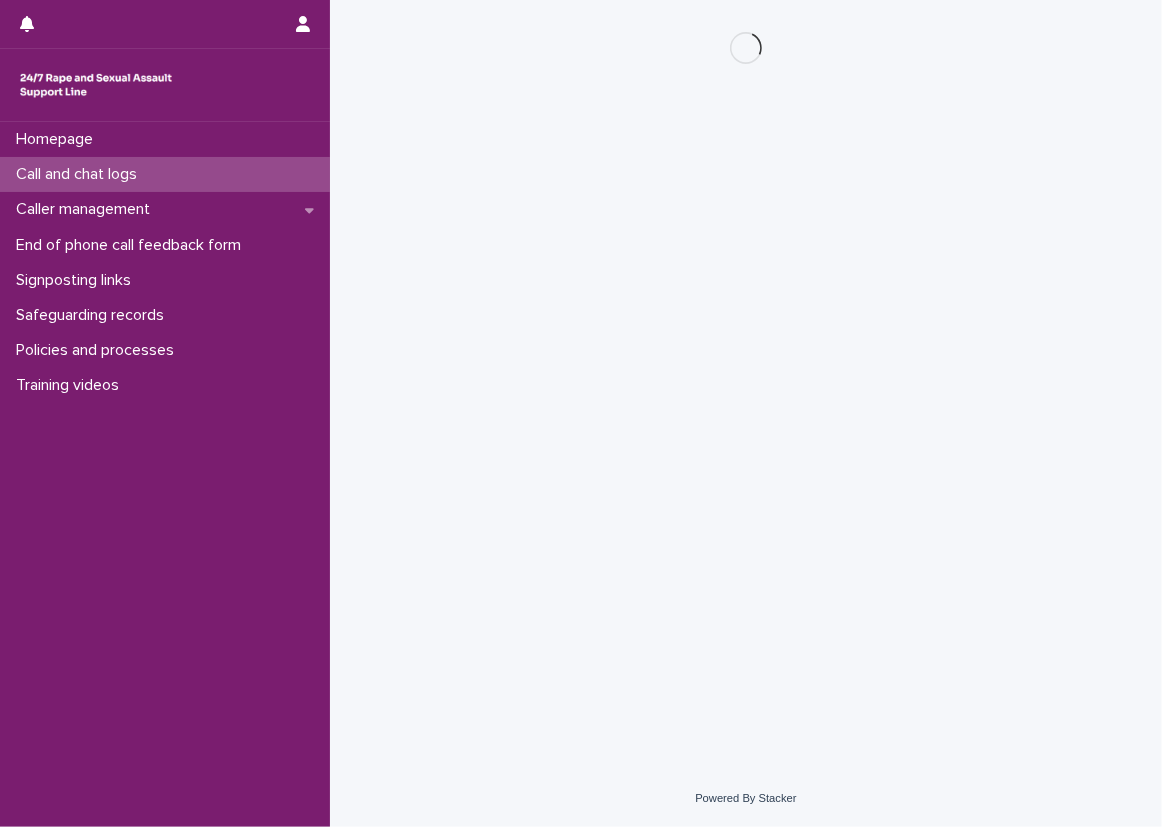 scroll, scrollTop: 0, scrollLeft: 0, axis: both 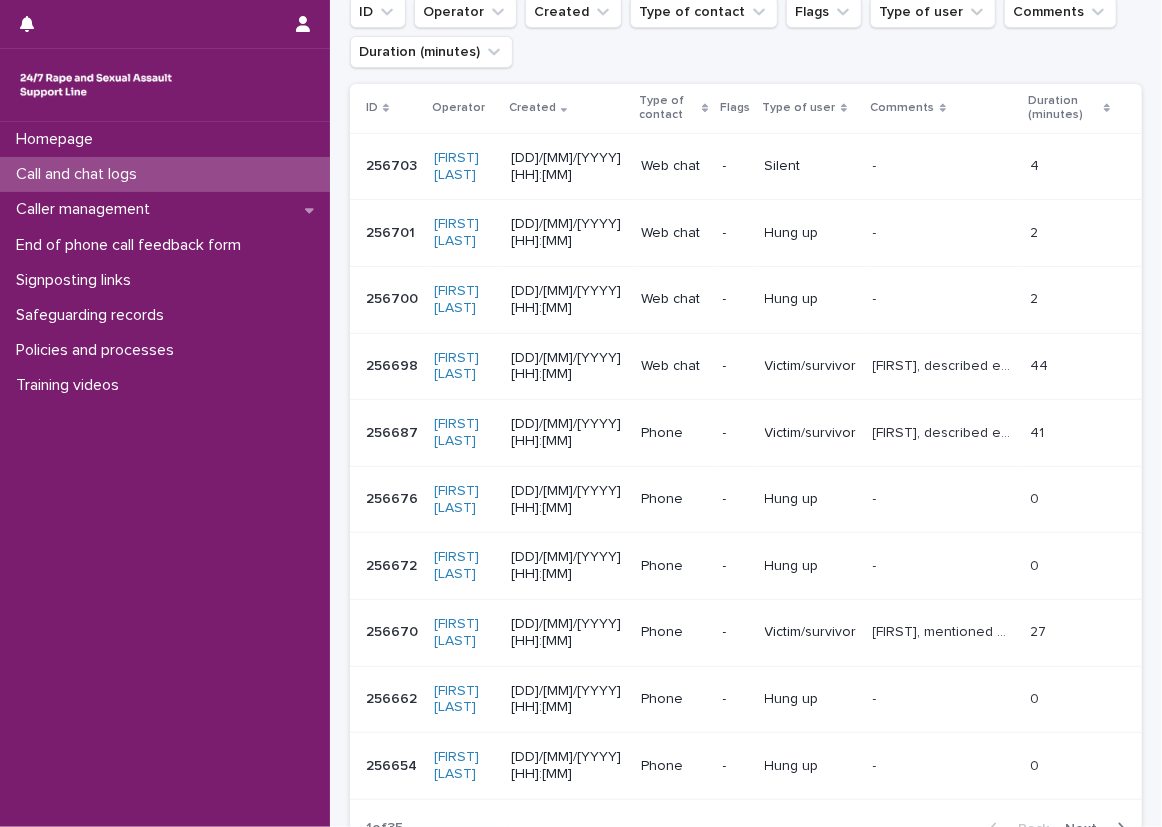 click on "Loading... Saving… Loading... Saving… Call and chat logs Add New ID Operator Created Type of contact Flags Type of user Comments Duration (minutes) ID Operator Created Type of contact Flags Type of user Comments Duration (minutes) 256703 256703   [FIRST] [LAST]   [DD]/[MM]/[YYYY] [HH]:[MM] Web chat - Silent - -   4 4   256701 256701   [FIRST] [LAST]   [DD]/[MM]/[YYYY] [HH]:[MM] Web chat - Hung up - -   2 2   25700 25700   [FIRST] [LAST]   [DD]/[MM]/[YYYY] [HH]:[MM] Web chat - Hung up - -   2 2   256698 256698   [FIRST] [LAST]   [DD]/[MM]/[YYYY] [HH]:[MM] Web chat - Victim/survivor [FIRST], described experiencing sexual violence perpetrated by their ex-boyfriend, explored thoughts and feelings and operator gave emotional support, operator explored options for support with the caller. [FIRST], described experiencing sexual violence perpetrated by their ex-boyfriend, explored thoughts and feelings and operator gave emotional support, operator explored options for support with the caller.   44 44   256687 256687   [FIRST] [LAST]   [DD]/[MM]/[YYYY] [HH]:[MM] Phone -   41" at bounding box center [746, 435] 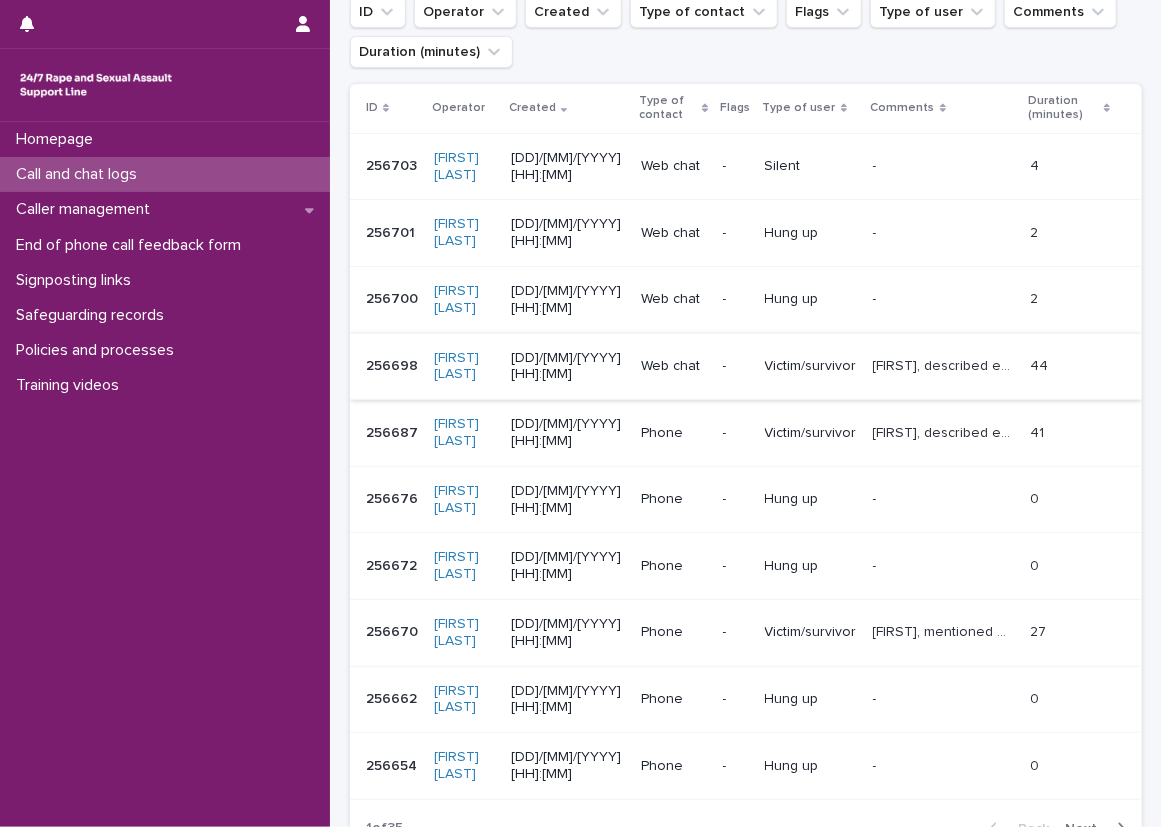 scroll, scrollTop: 400, scrollLeft: 0, axis: vertical 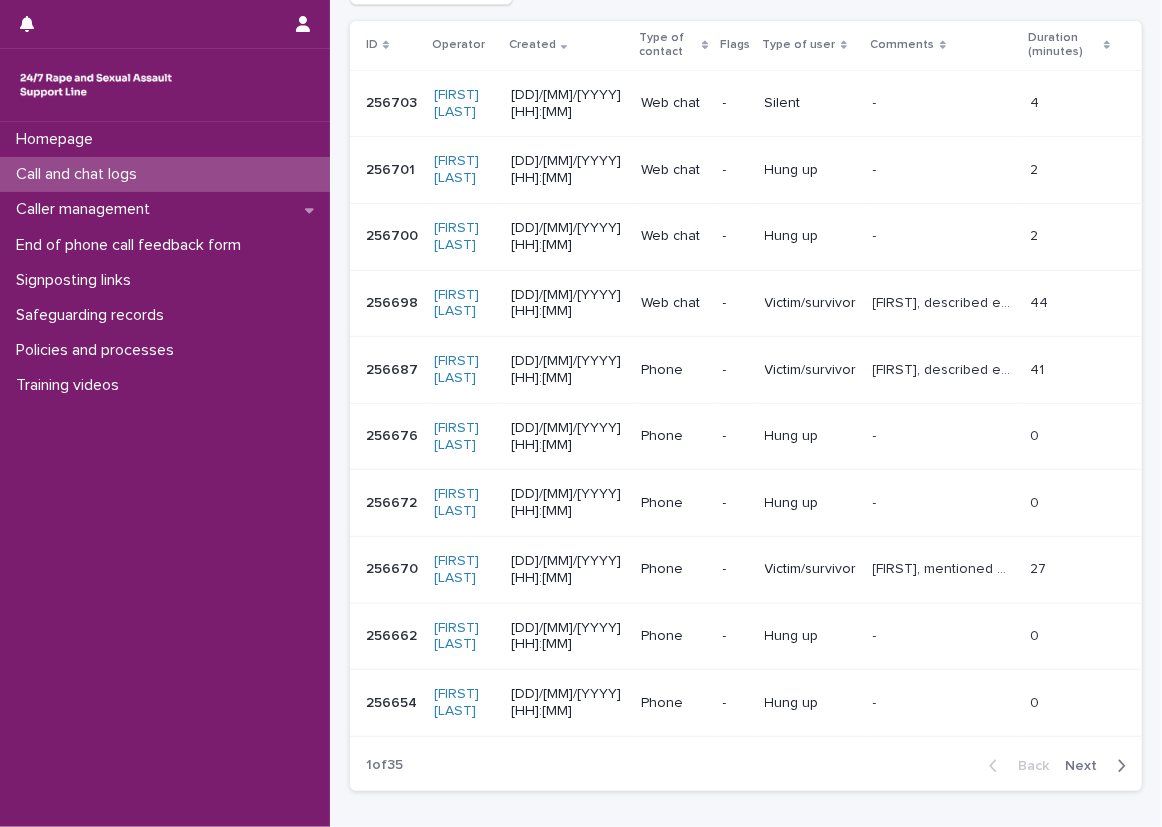 click on "Loading... Saving… Loading... Saving… Call and chat logs Add New ID Operator Created Type of contact Flags Type of user Comments Duration (minutes) ID Operator Created Type of contact Flags Type of user Comments Duration (minutes) 256703 256703   [FIRST] [LAST]   [DD]/[MM]/[YYYY] [HH]:[MM] Web chat - Silent - -   4 4   256701 256701   [FIRST] [LAST]   [DD]/[MM]/[YYYY] [HH]:[MM] Web chat - Hung up - -   2 2   25700 25700   [FIRST] [LAST]   [DD]/[MM]/[YYYY] [HH]:[MM] Web chat - Hung up - -   2 2   256698 256698   [FIRST] [LAST]   [DD]/[MM]/[YYYY] [HH]:[MM] Web chat - Victim/survivor [FIRST], described experiencing sexual violence perpetrated by their ex-boyfriend, explored thoughts and feelings and operator gave emotional support, operator explored options for support with the caller. [FIRST], described experiencing sexual violence perpetrated by their ex-boyfriend, explored thoughts and feelings and operator gave emotional support, operator explored options for support with the caller.   44 44   256687 256687   [FIRST] [LAST]   [DD]/[MM]/[YYYY] [HH]:[MM] Phone -   41" at bounding box center [746, 347] 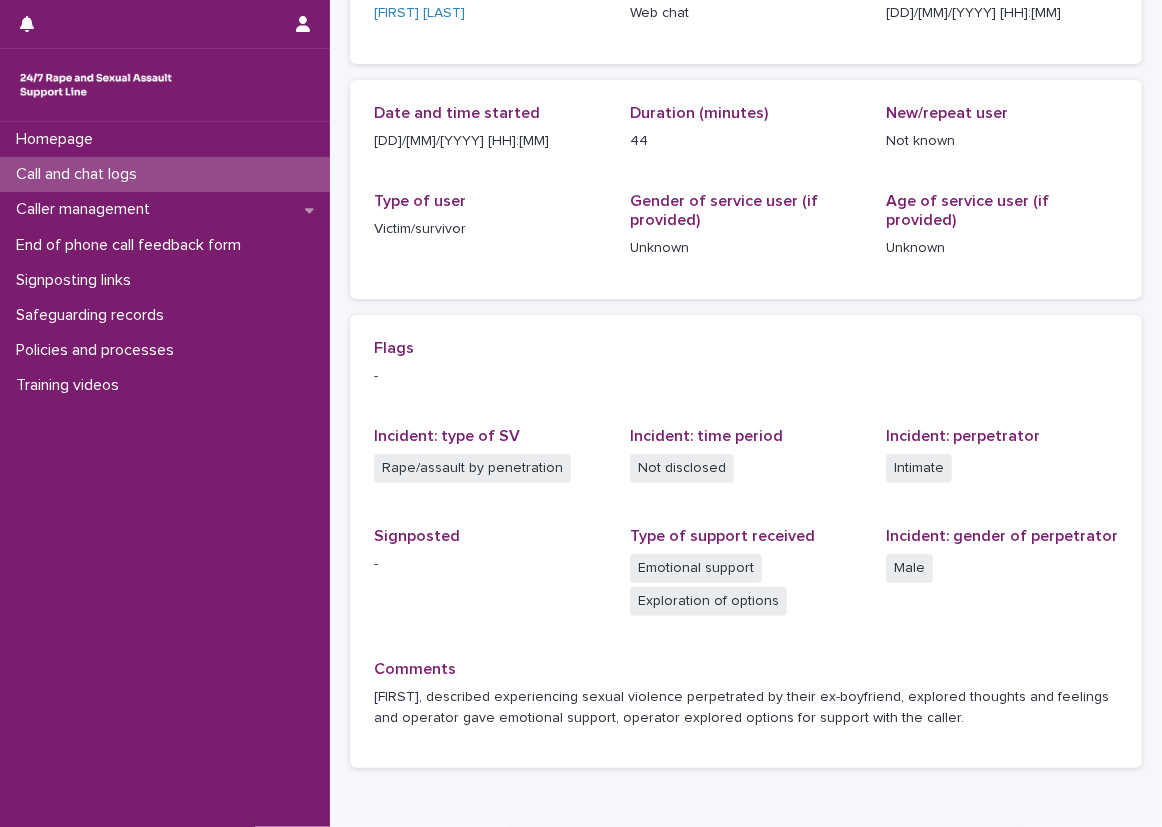 scroll, scrollTop: 200, scrollLeft: 0, axis: vertical 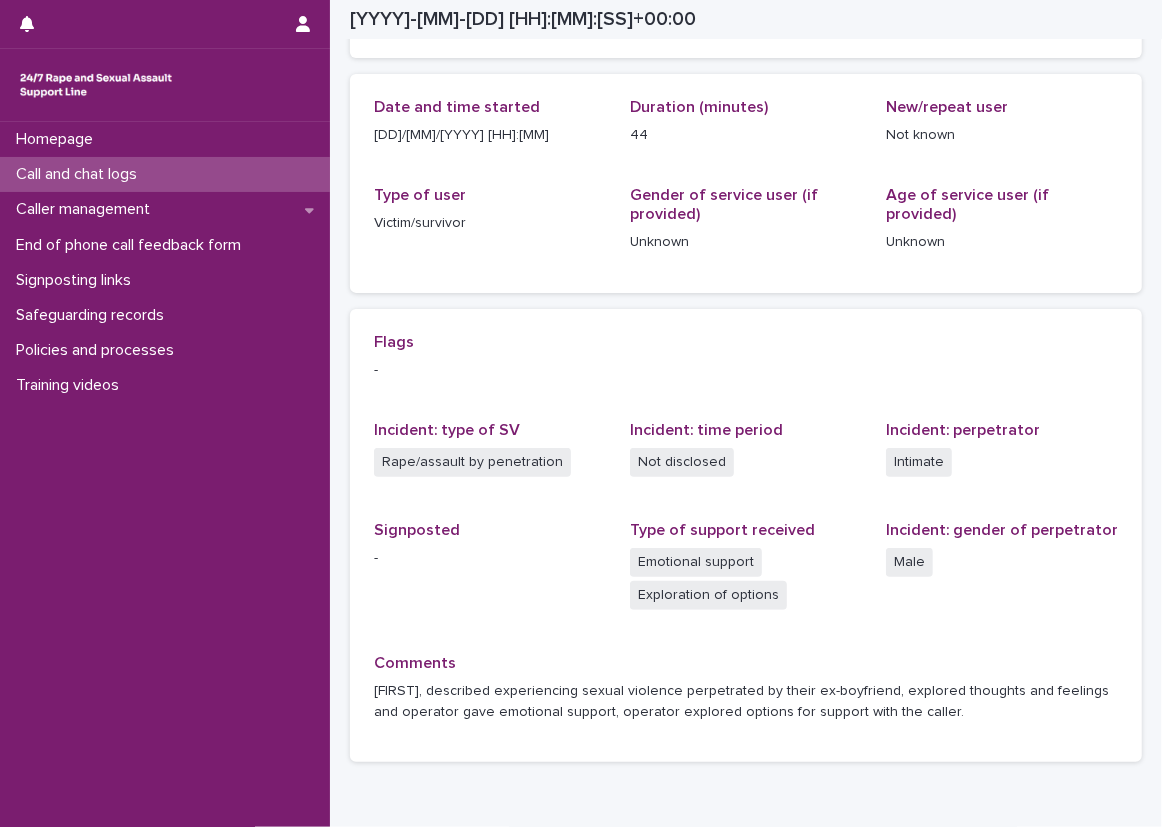 click on "Call and chat logs" at bounding box center [165, 174] 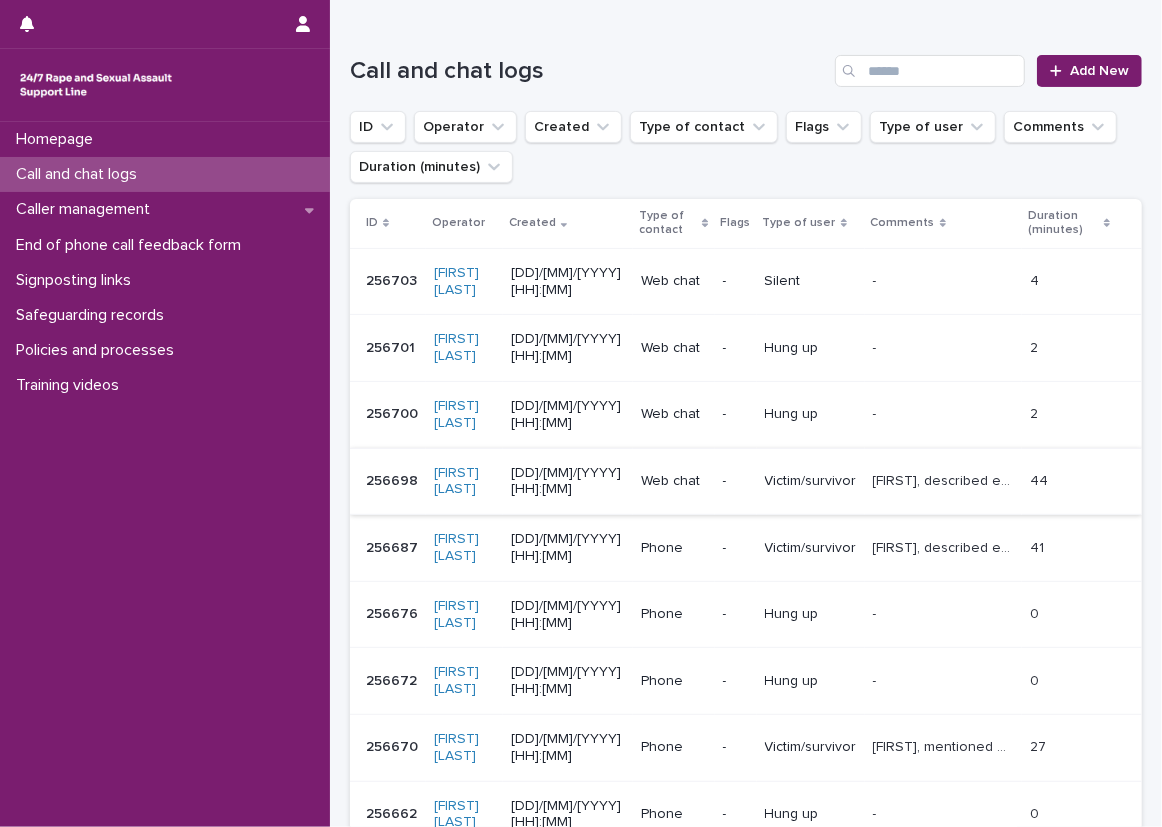 scroll, scrollTop: 200, scrollLeft: 0, axis: vertical 